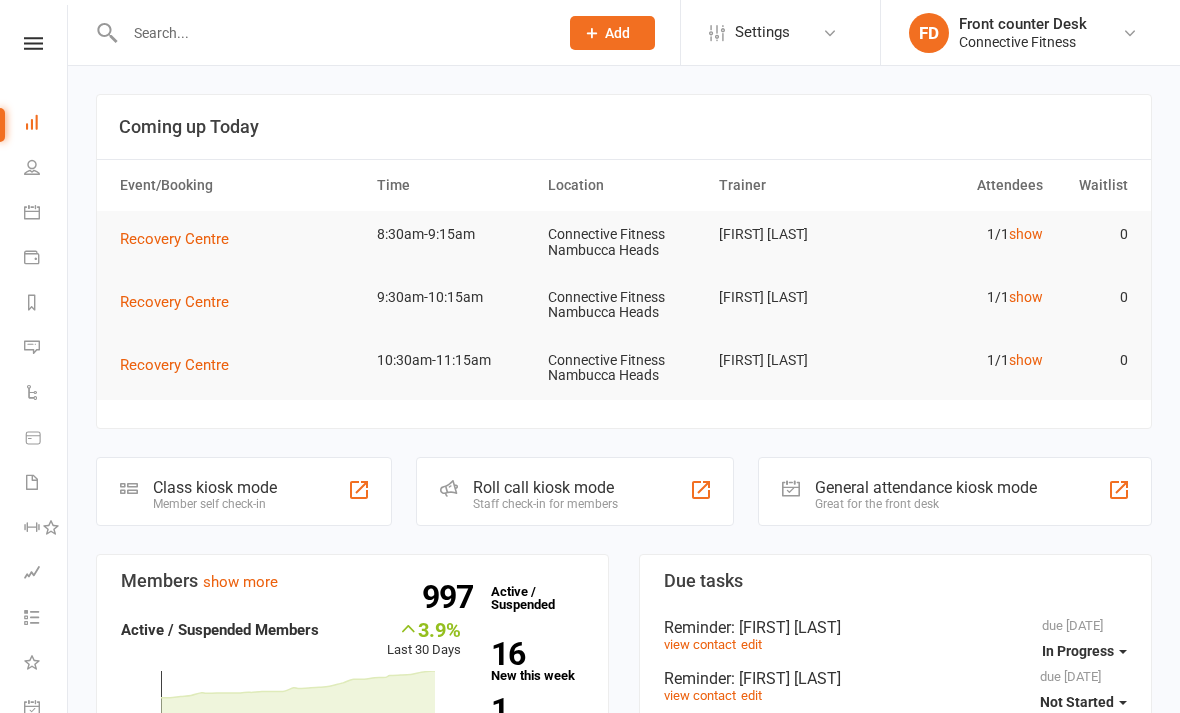 scroll, scrollTop: 0, scrollLeft: 0, axis: both 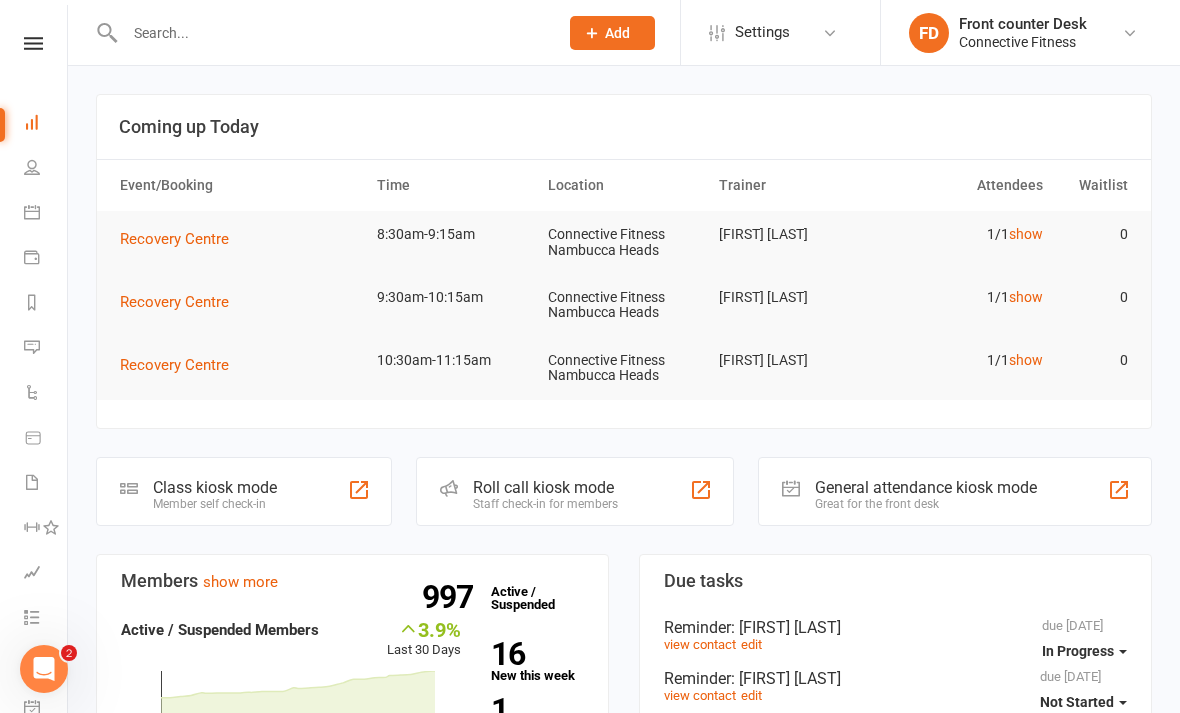 click at bounding box center (320, 32) 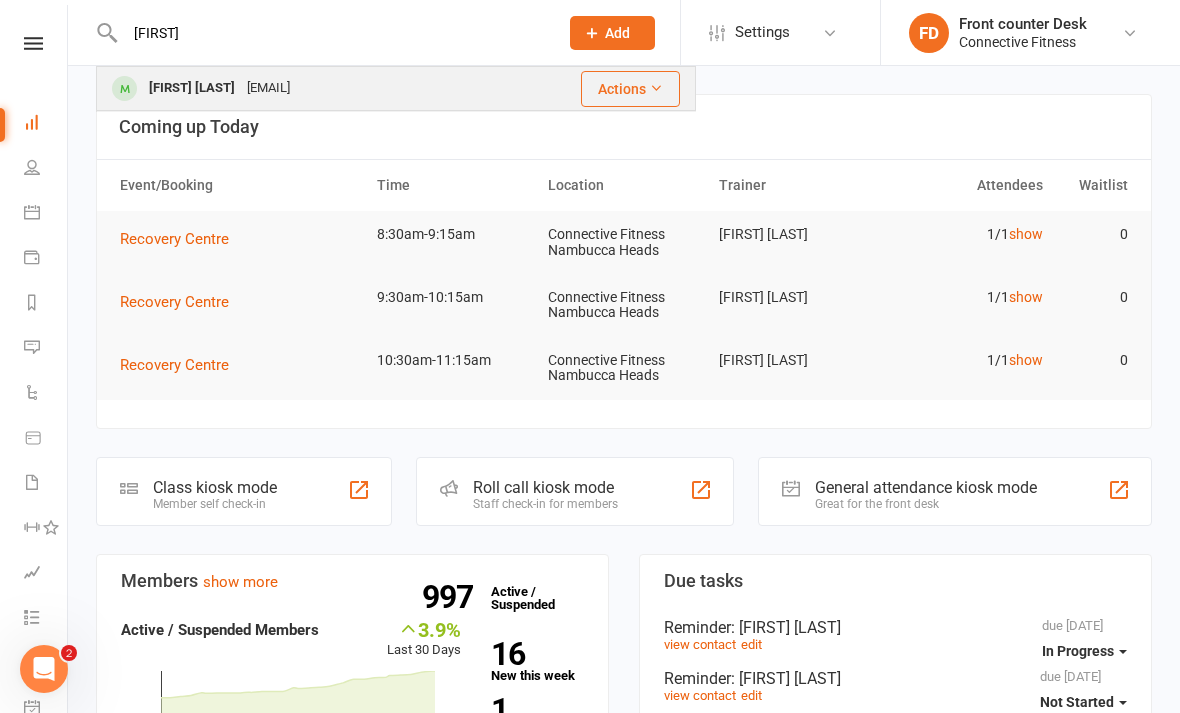type on "[FIRST]" 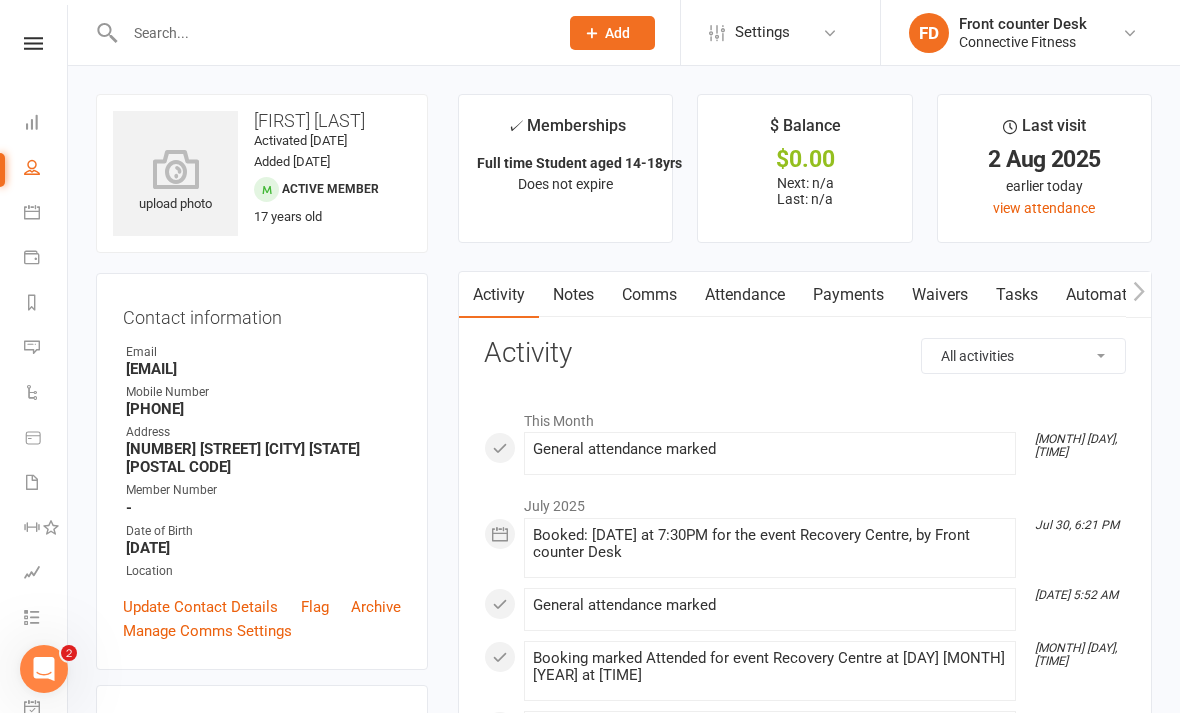 click on "Attendance" at bounding box center [745, 295] 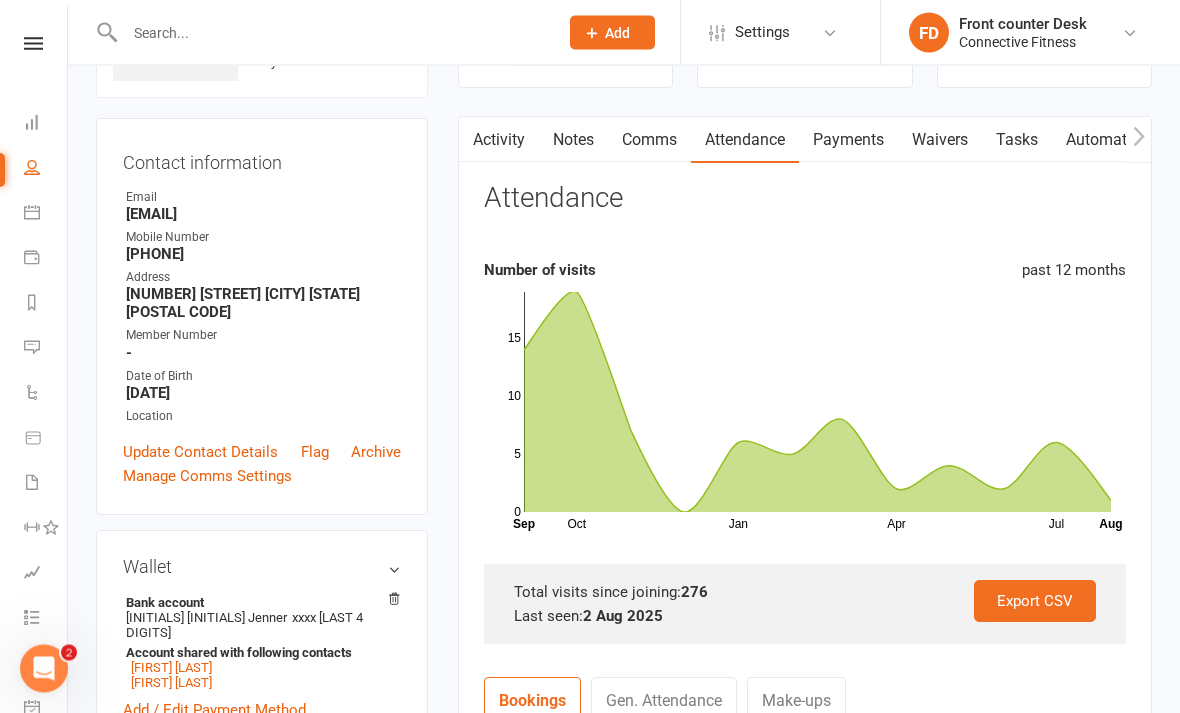 scroll, scrollTop: 0, scrollLeft: 0, axis: both 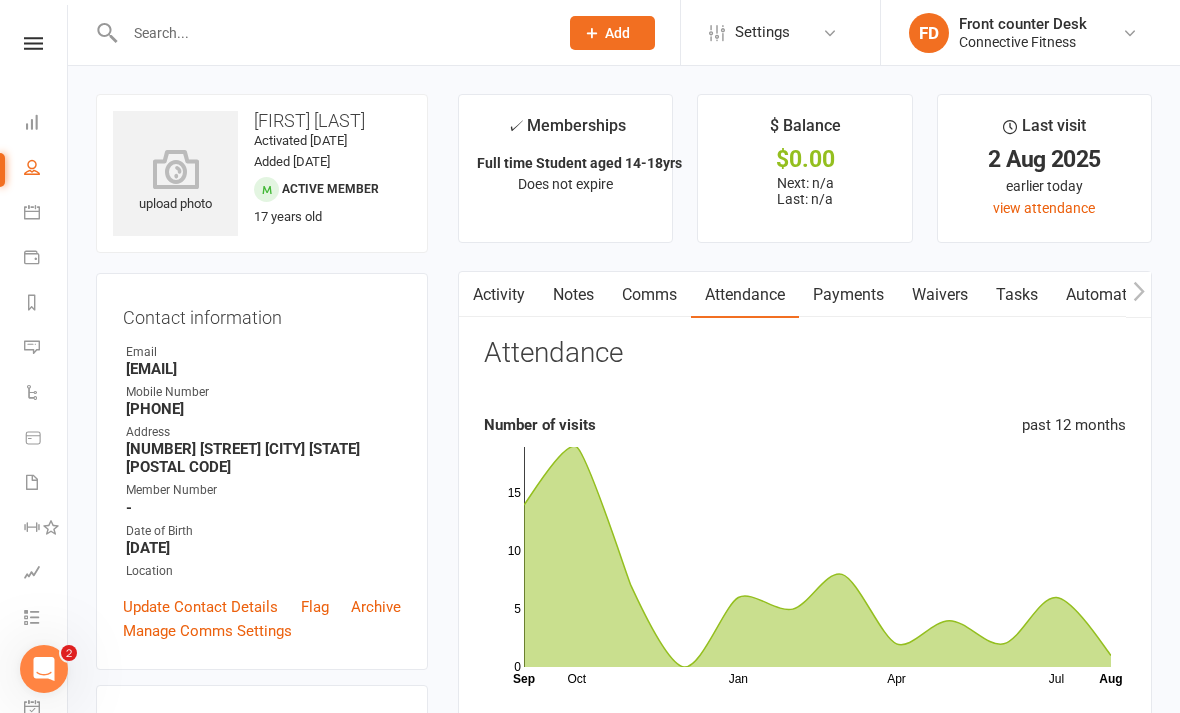 click at bounding box center [331, 33] 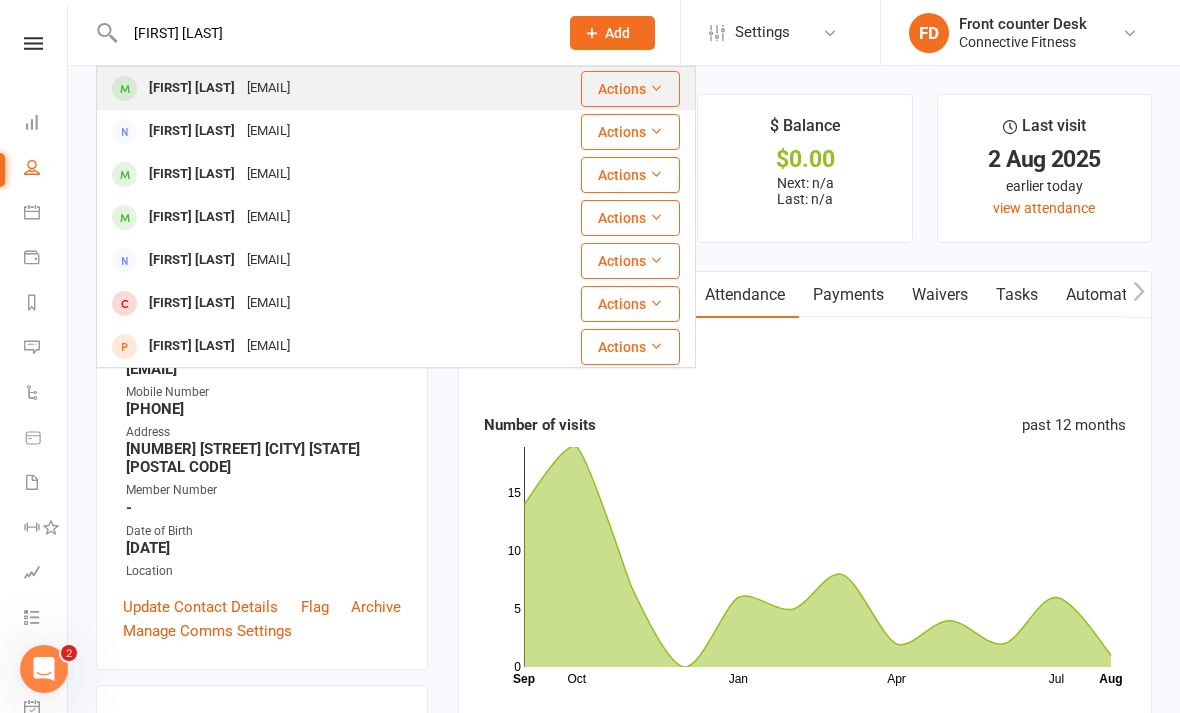 type on "[FIRST] [LAST]" 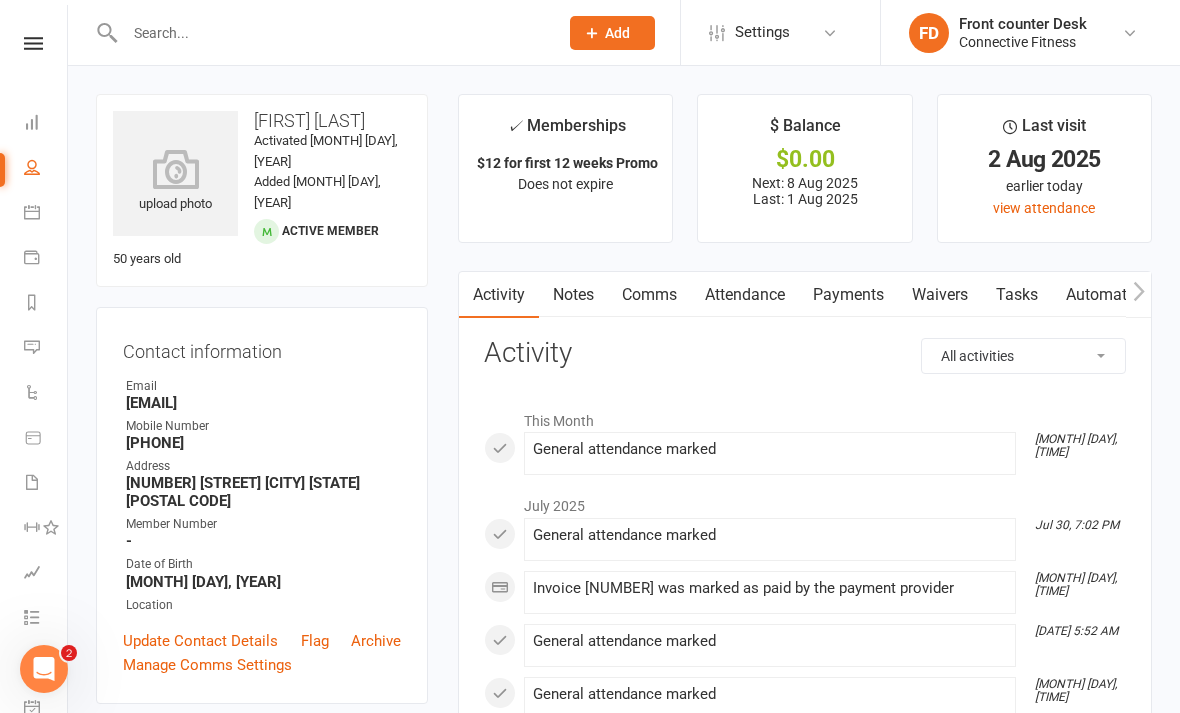 click on "Attendance" at bounding box center (745, 295) 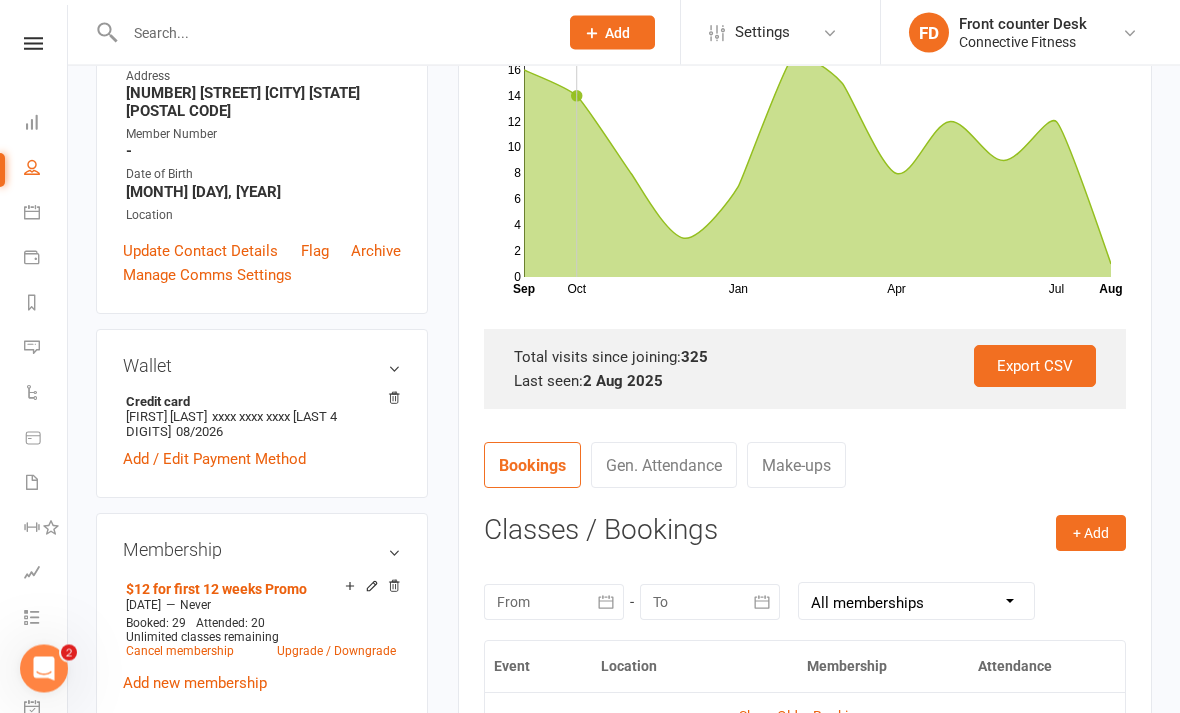 scroll, scrollTop: 0, scrollLeft: 0, axis: both 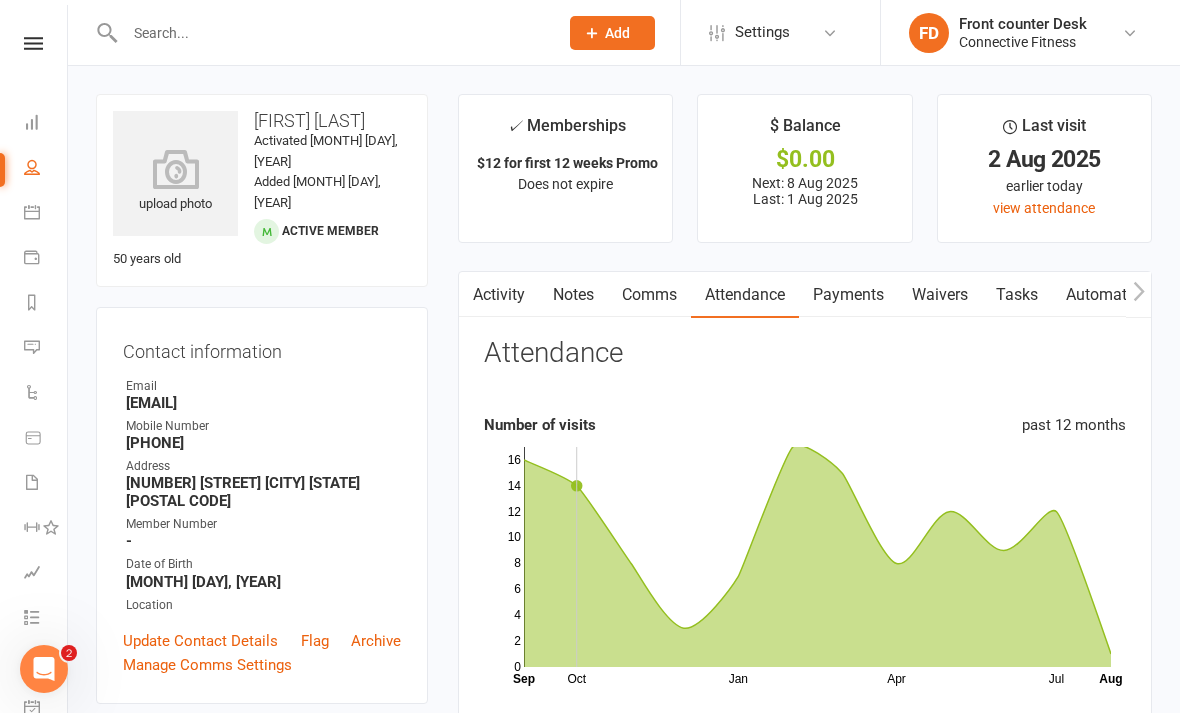 click at bounding box center (320, 32) 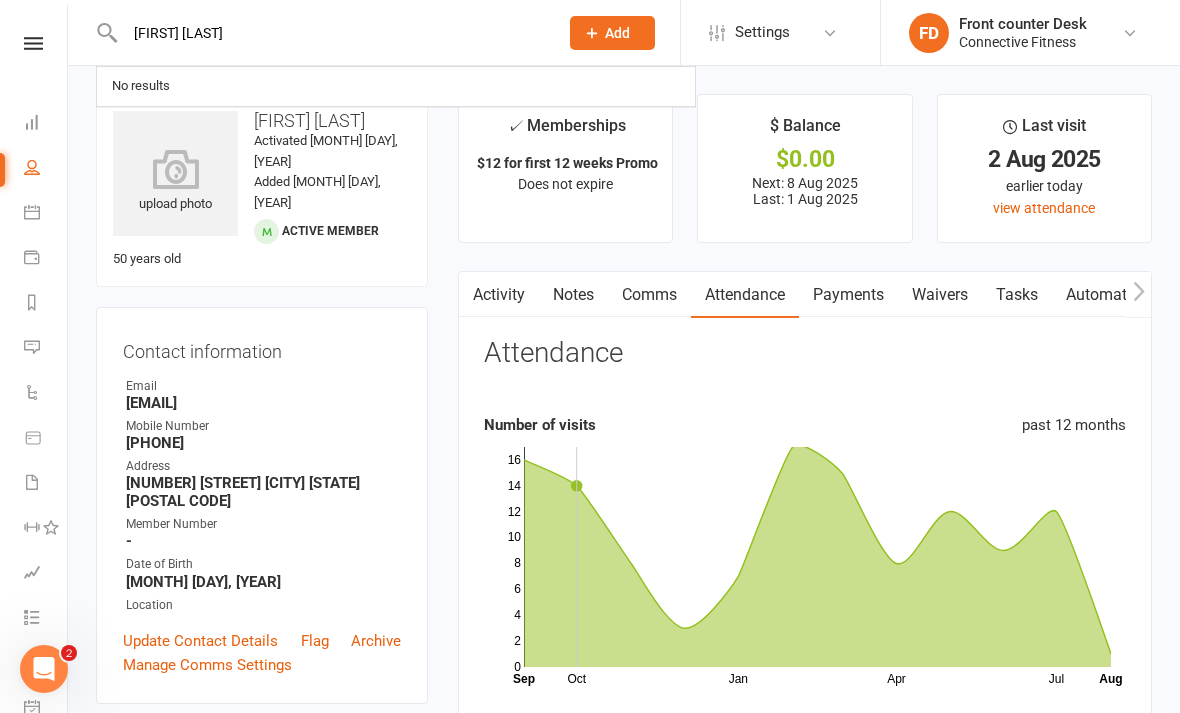 type on "[FIRST] [LAST]" 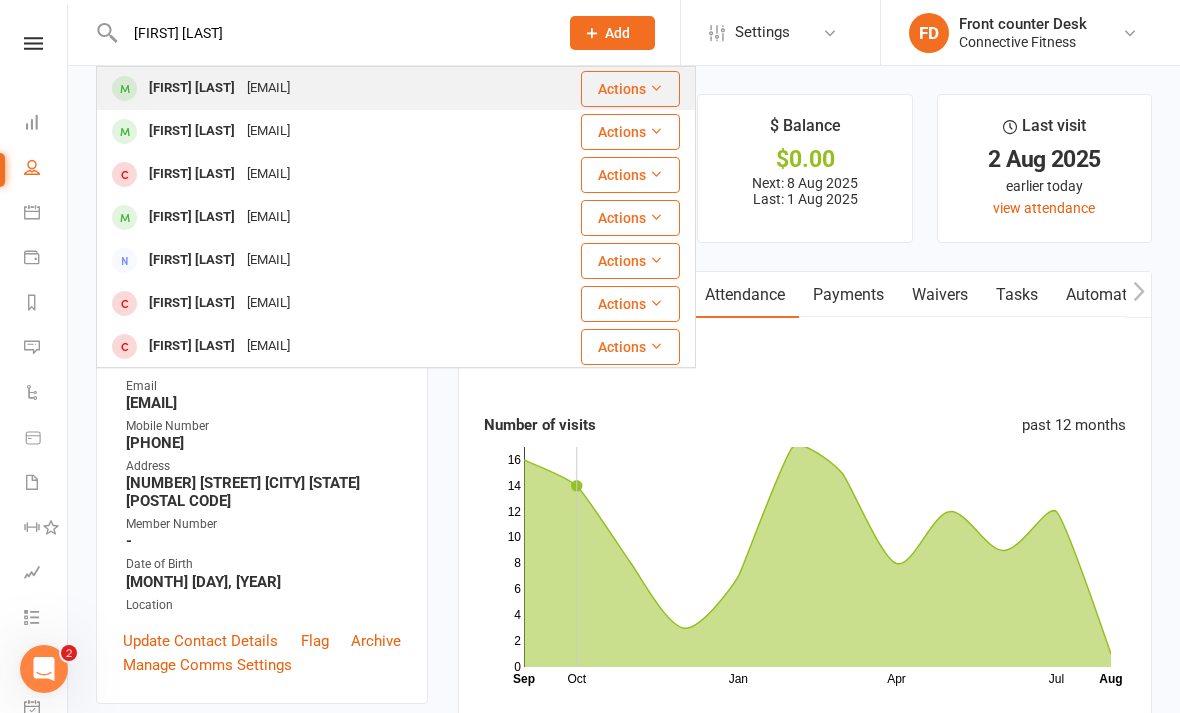 click on "[FIRST] [LAST] [EMAIL]" at bounding box center (312, 88) 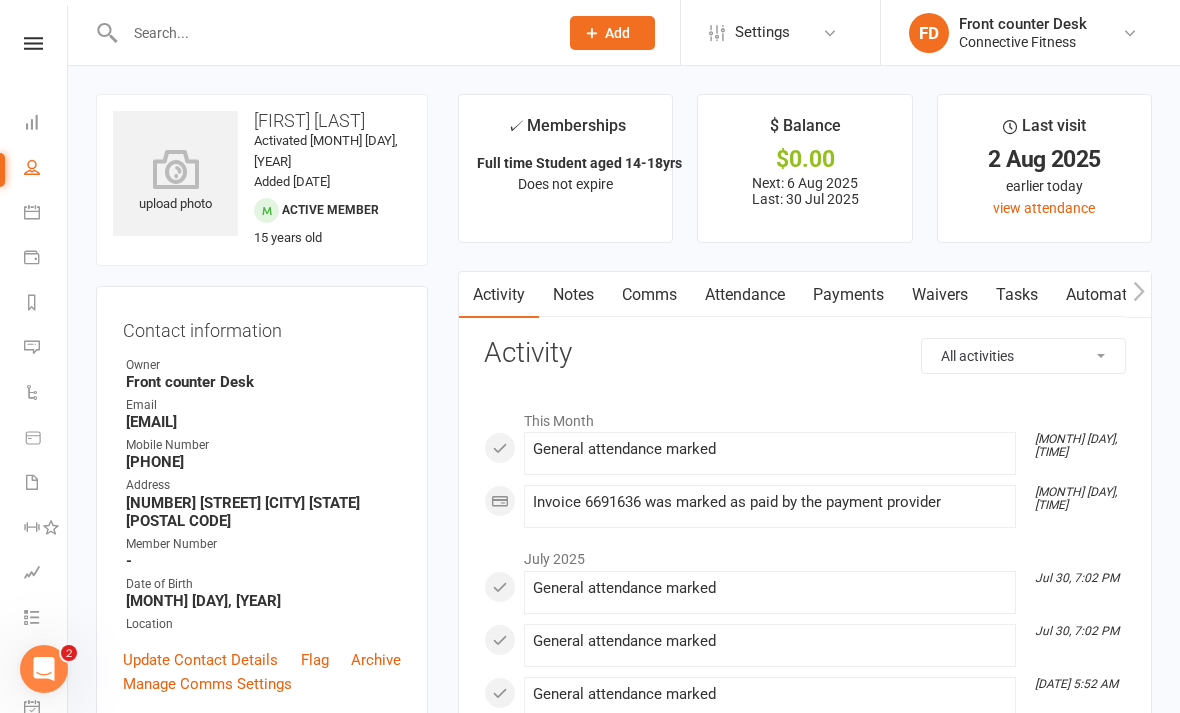 click on "Attendance" at bounding box center (745, 295) 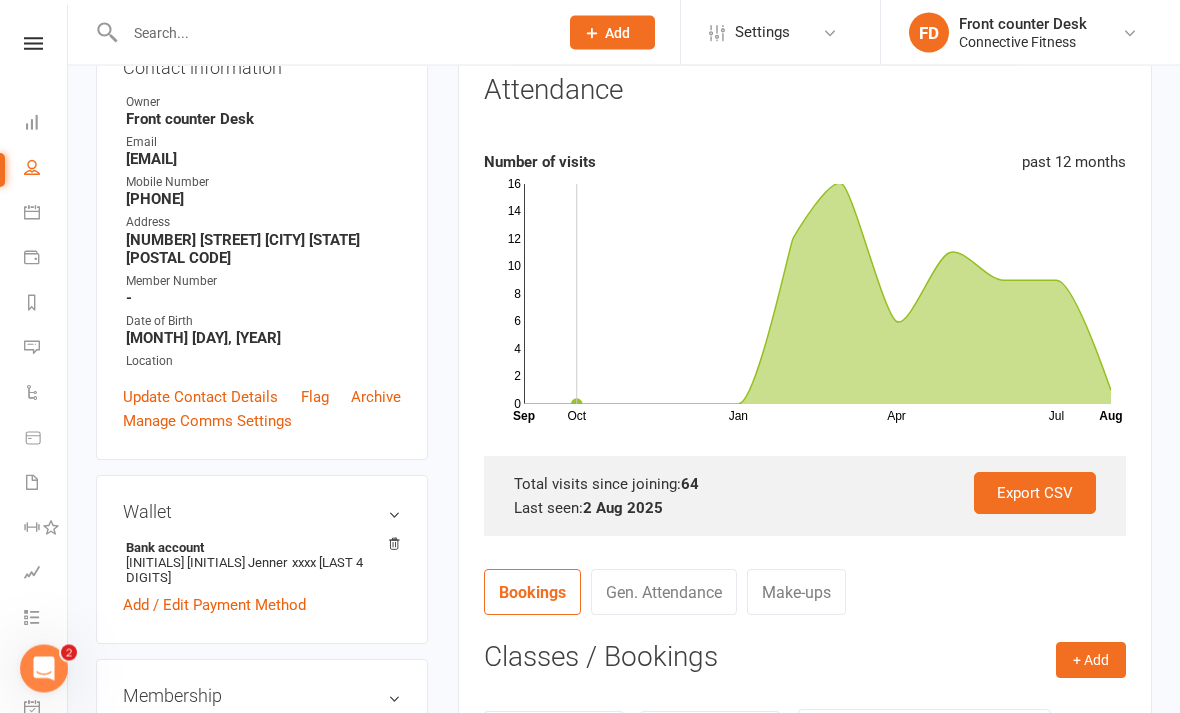 scroll, scrollTop: 0, scrollLeft: 0, axis: both 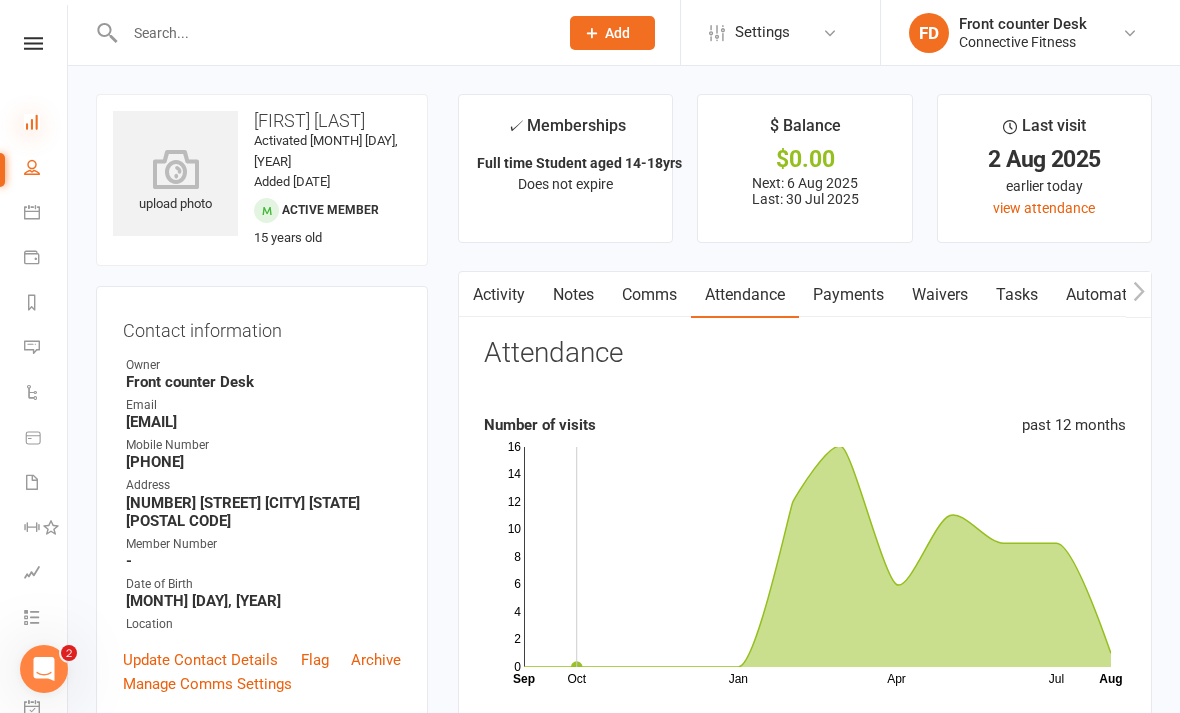 click at bounding box center [32, 122] 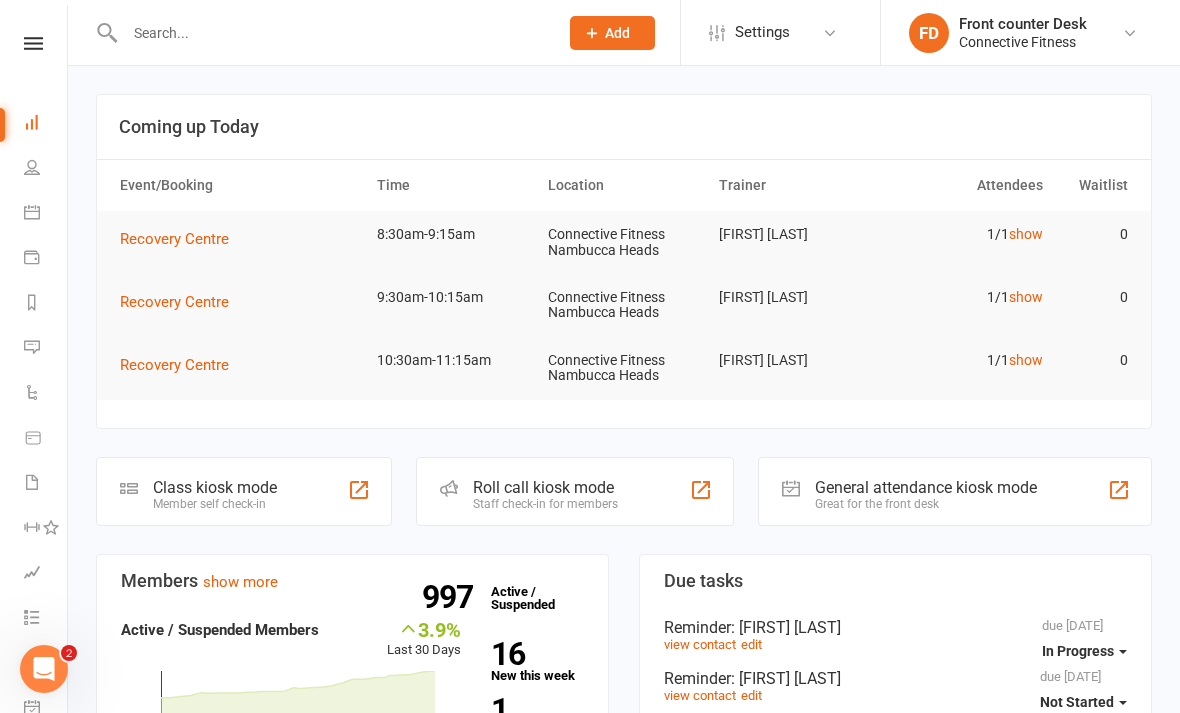 click at bounding box center (331, 33) 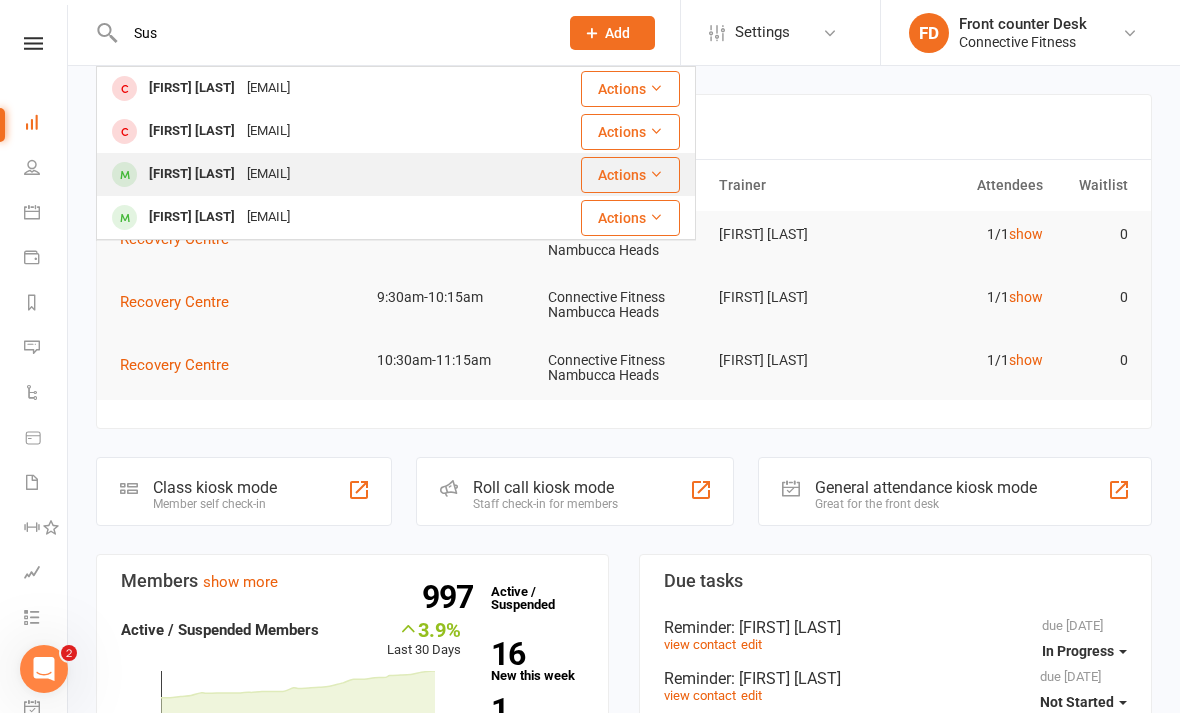 type on "Sus" 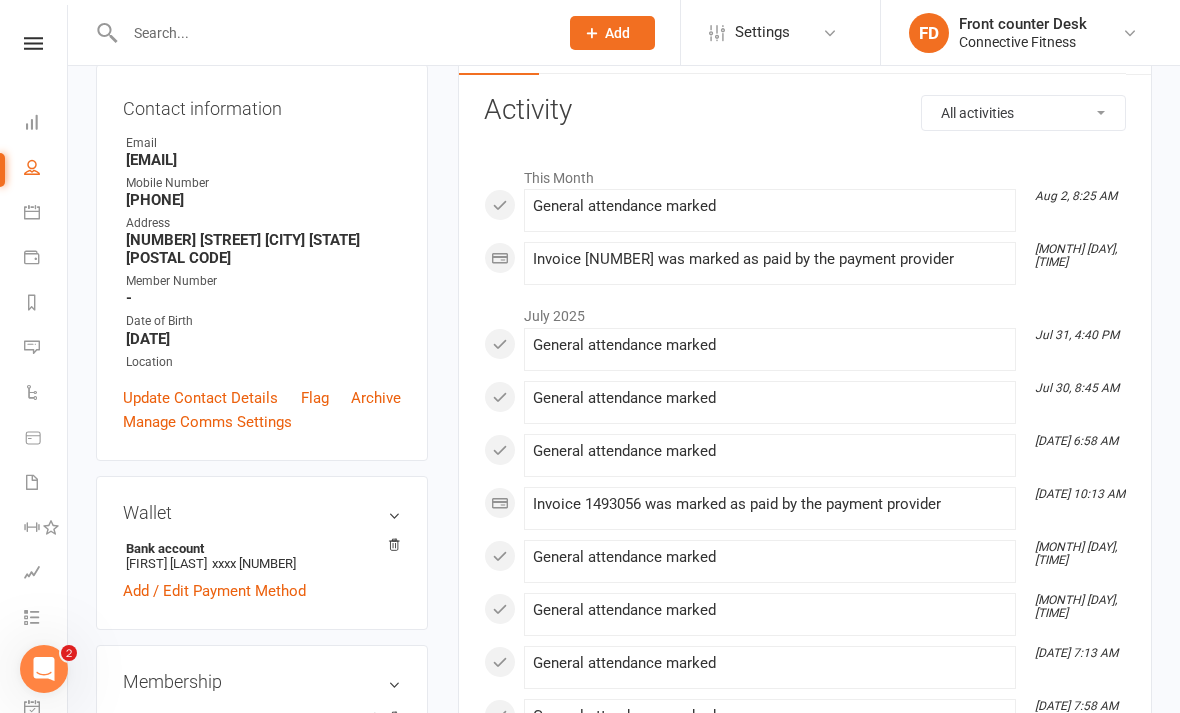 scroll, scrollTop: 172, scrollLeft: 0, axis: vertical 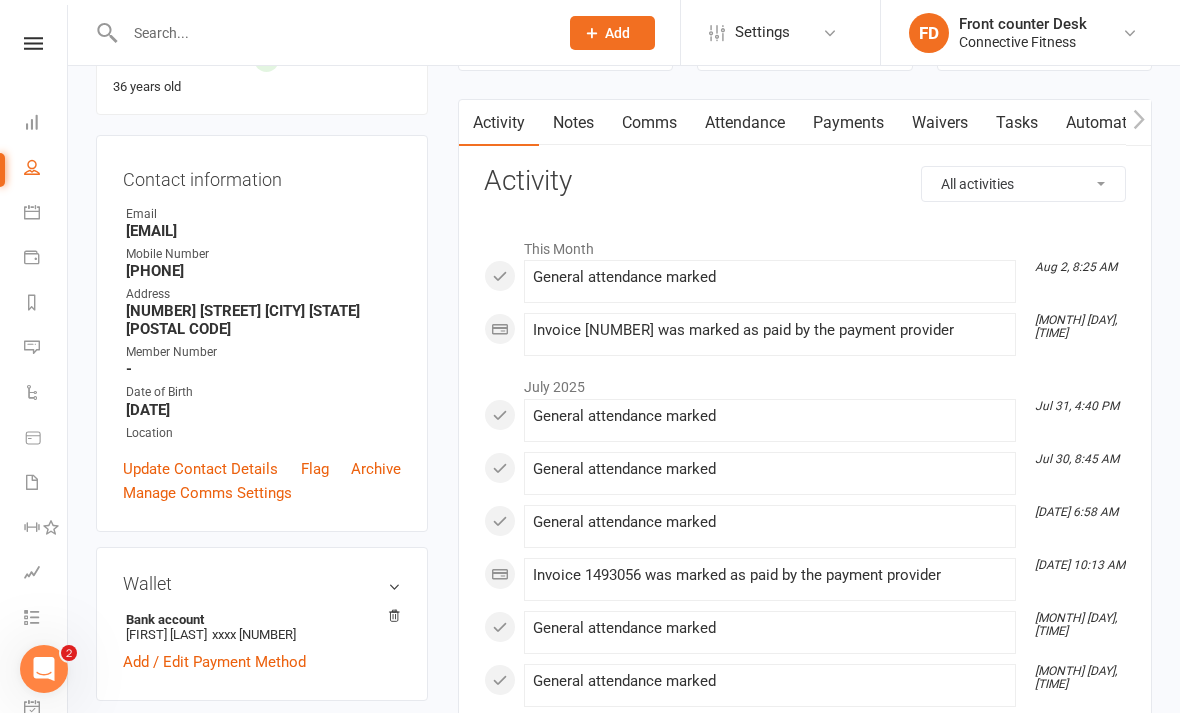click on "Attendance" at bounding box center (745, 123) 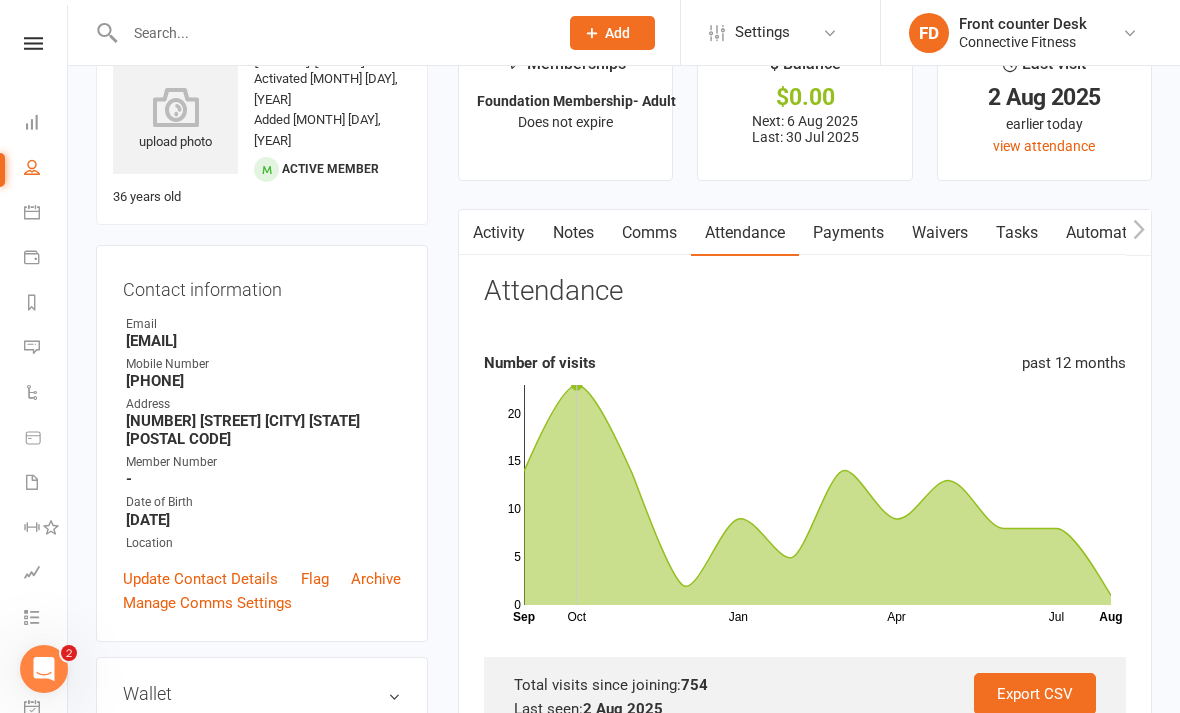 scroll, scrollTop: 0, scrollLeft: 0, axis: both 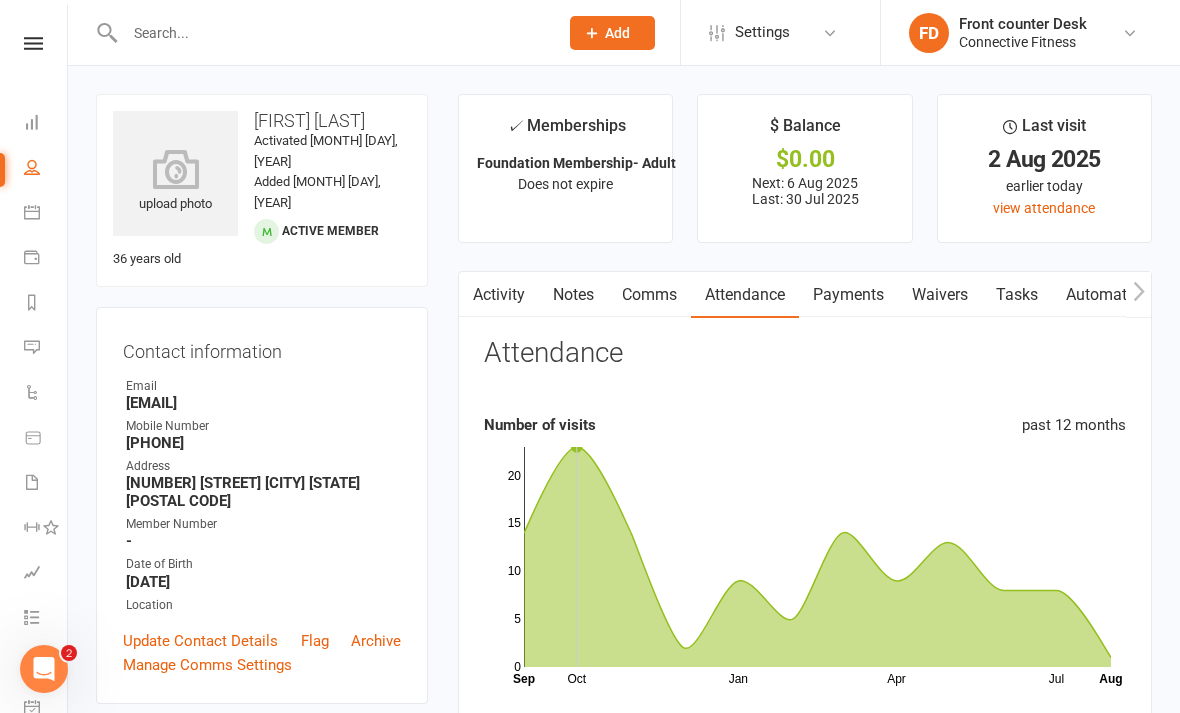 click on "Activity" at bounding box center [499, 295] 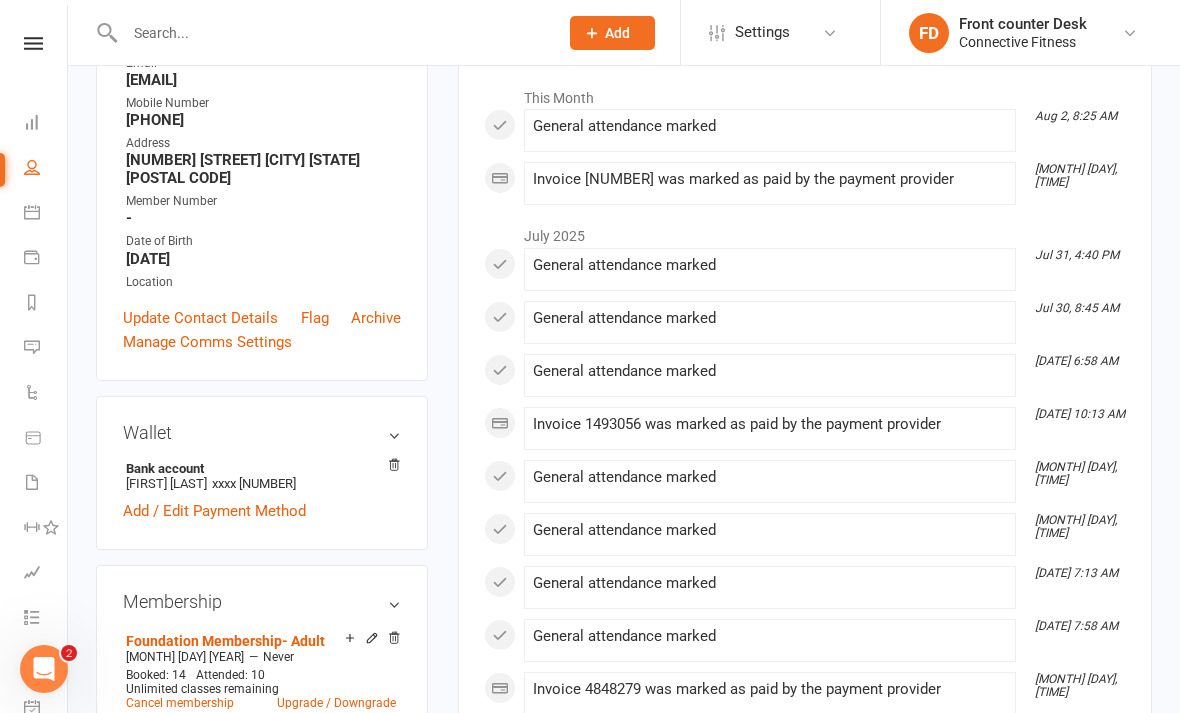 scroll, scrollTop: 0, scrollLeft: 0, axis: both 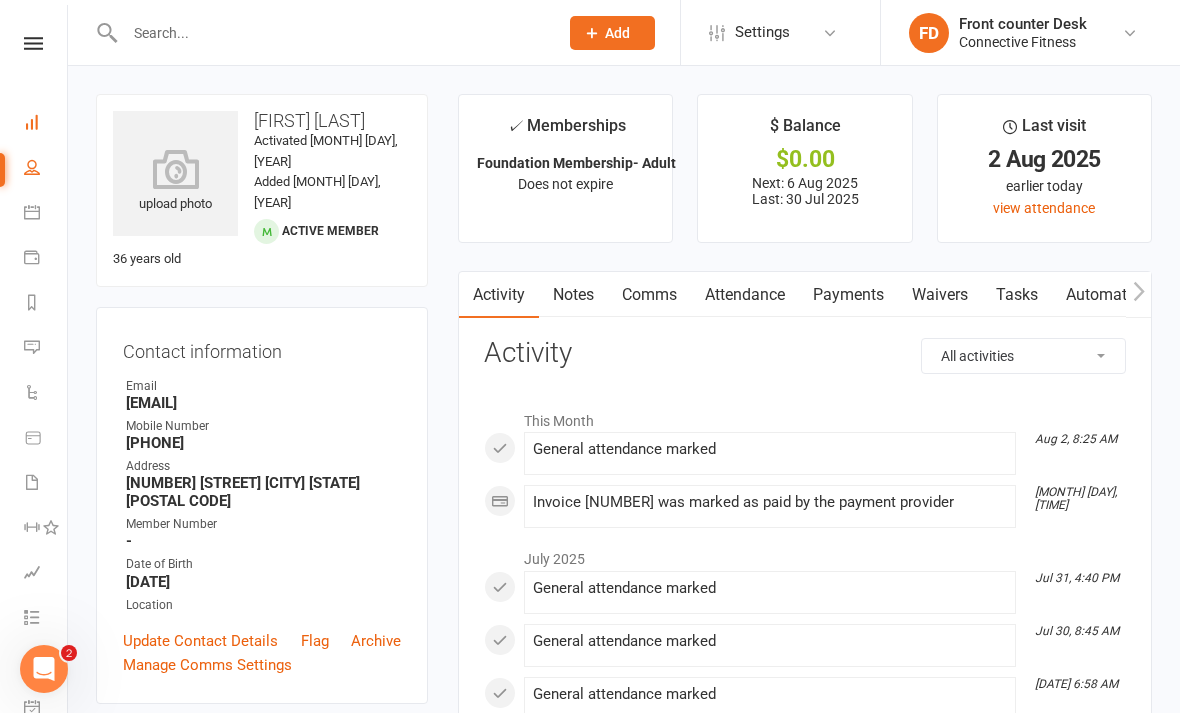 click on "Dashboard" at bounding box center (46, 124) 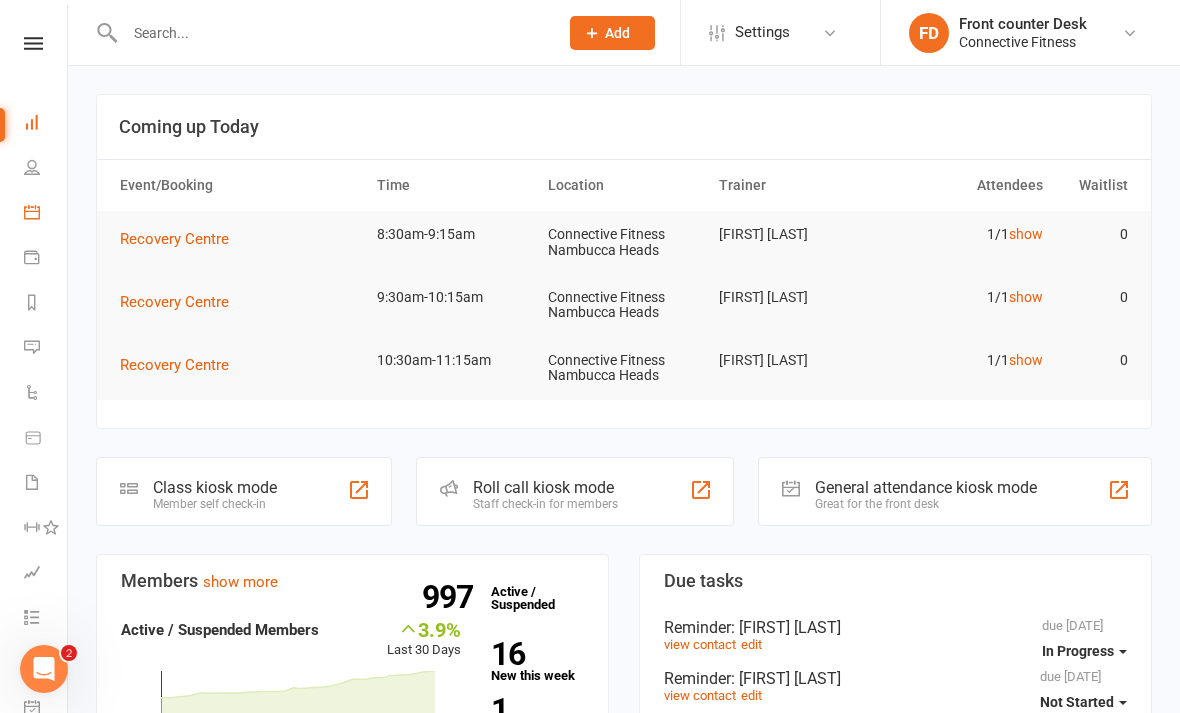 click on "Calendar" at bounding box center [46, 214] 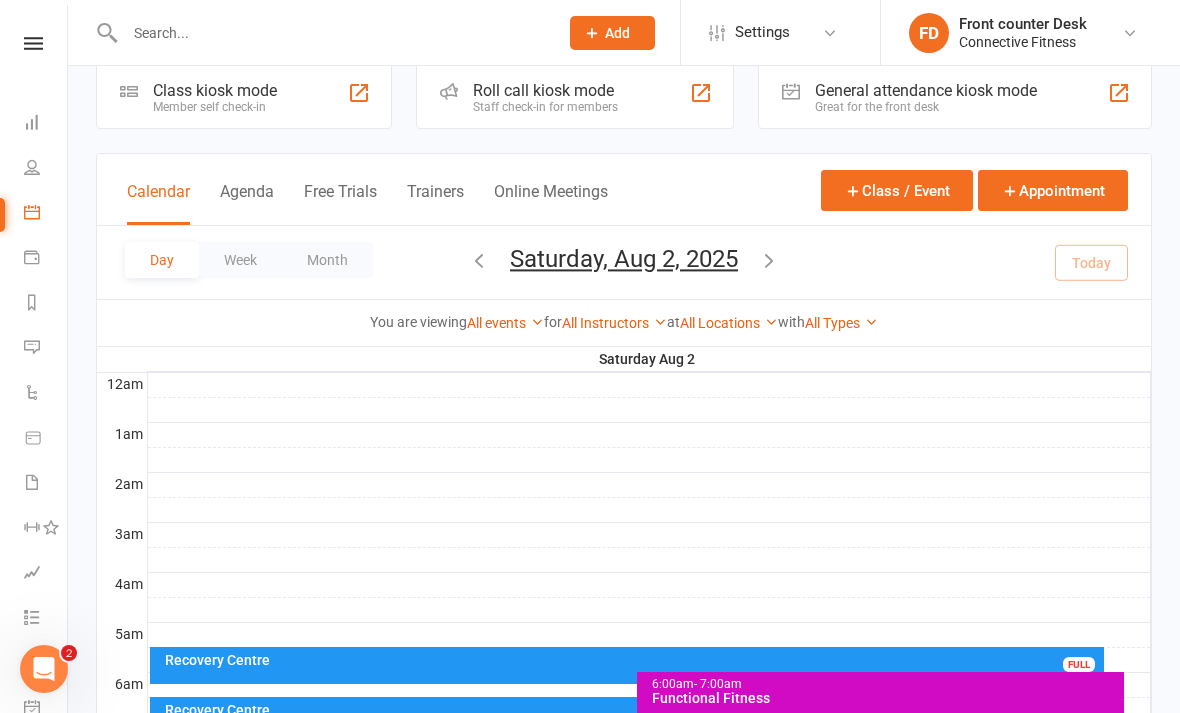 scroll, scrollTop: 48, scrollLeft: 0, axis: vertical 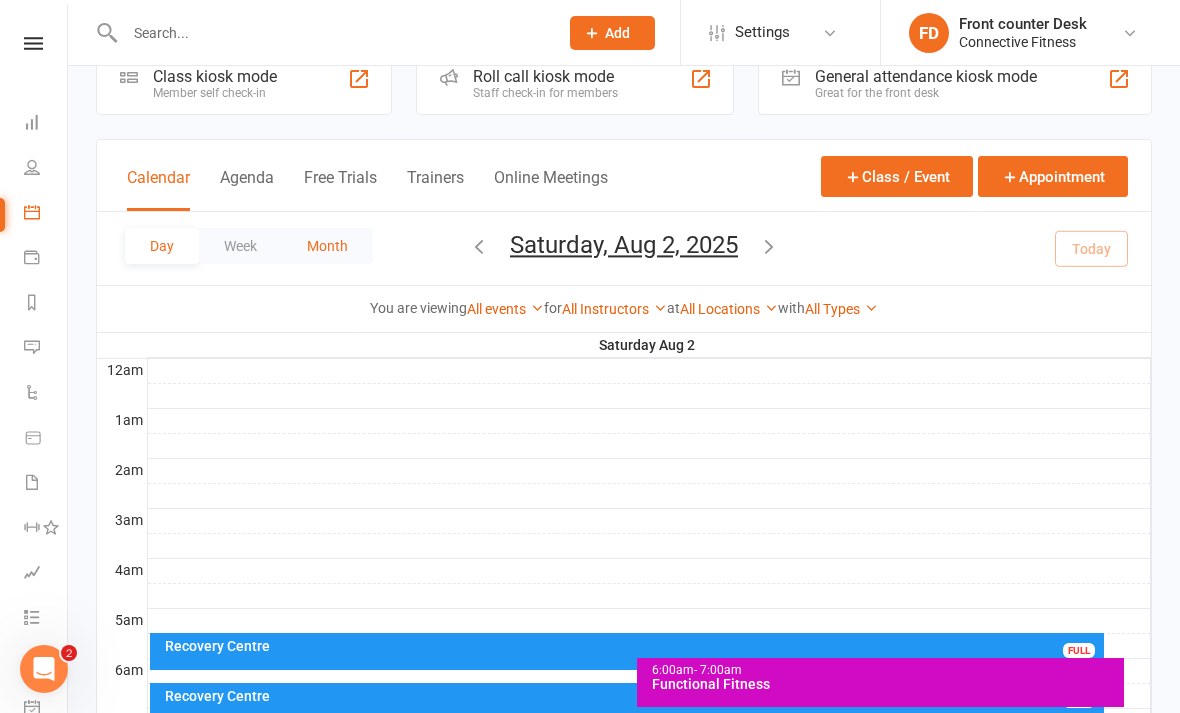click on "Month" at bounding box center (327, 246) 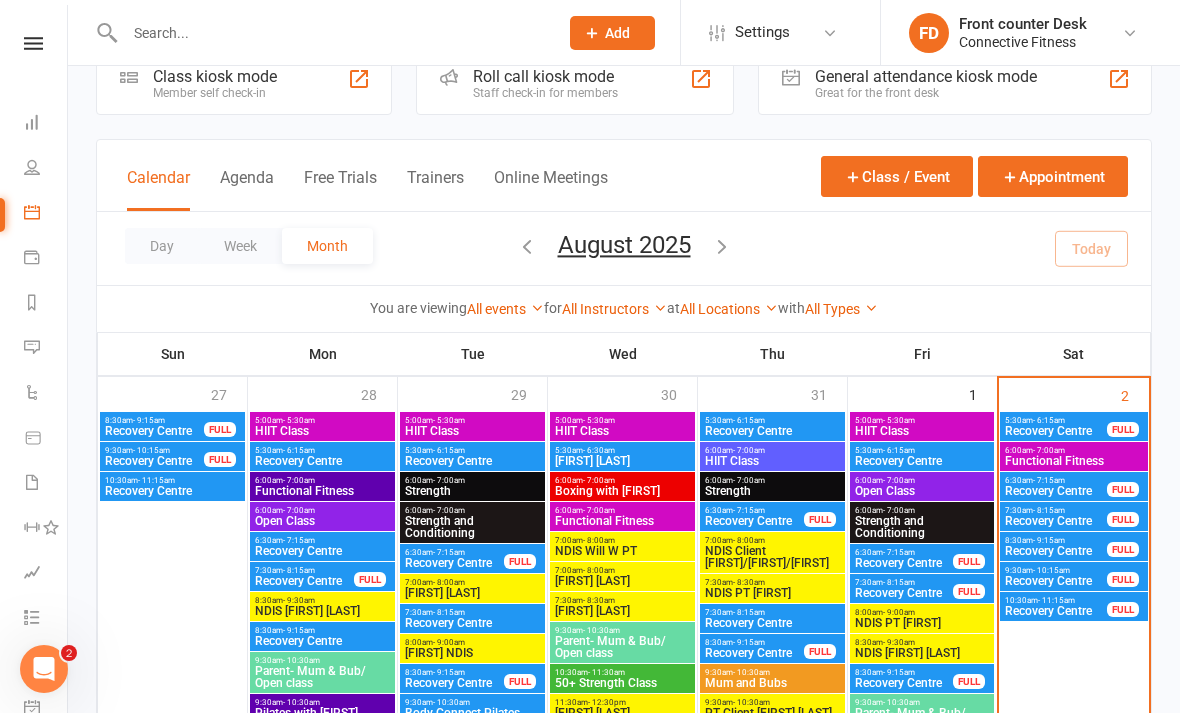 click at bounding box center [722, 248] 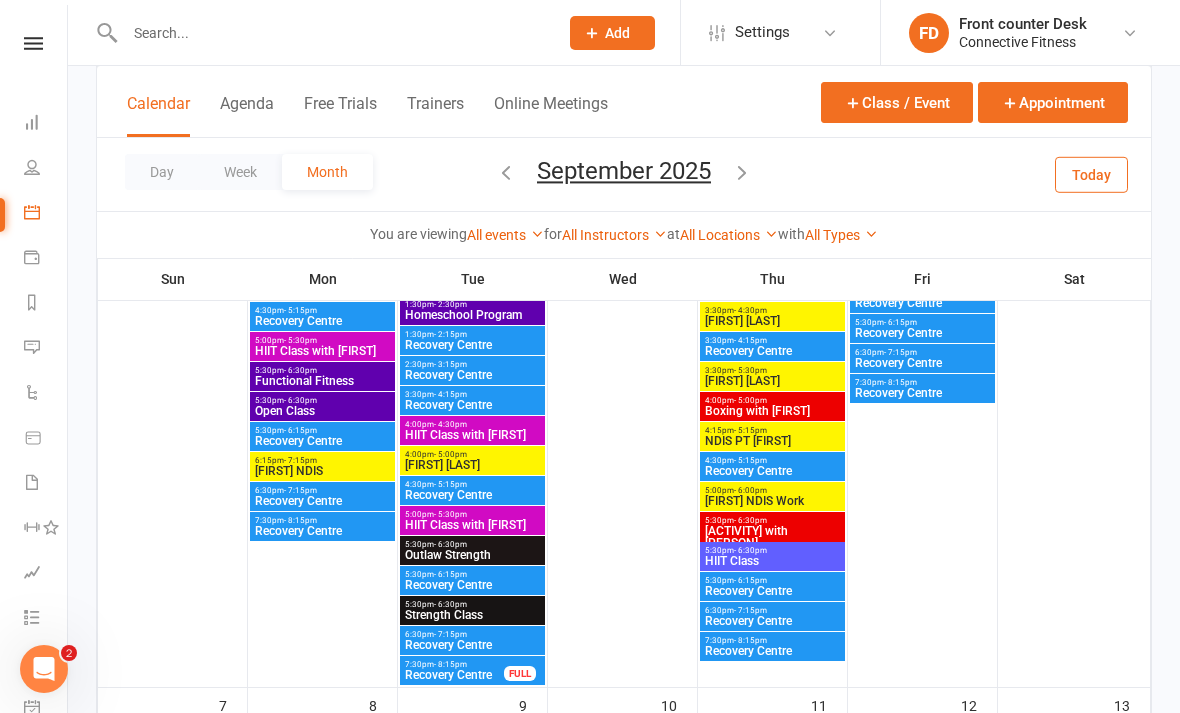 scroll, scrollTop: 769, scrollLeft: 0, axis: vertical 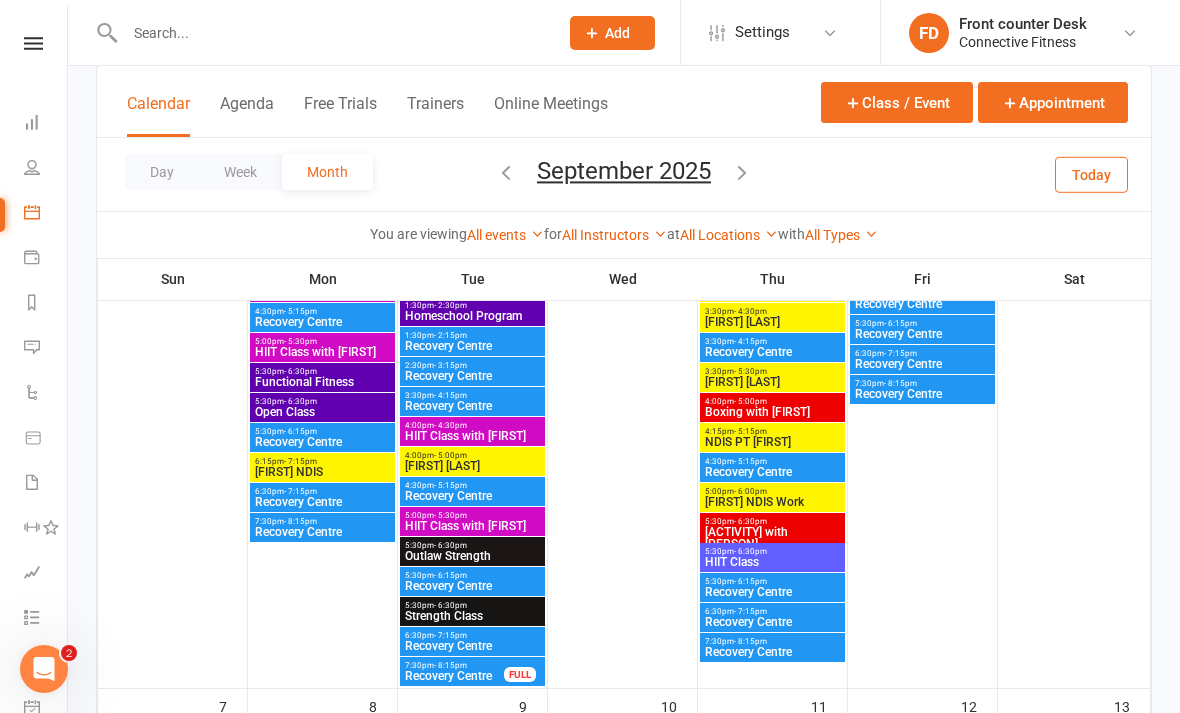 click at bounding box center (506, 172) 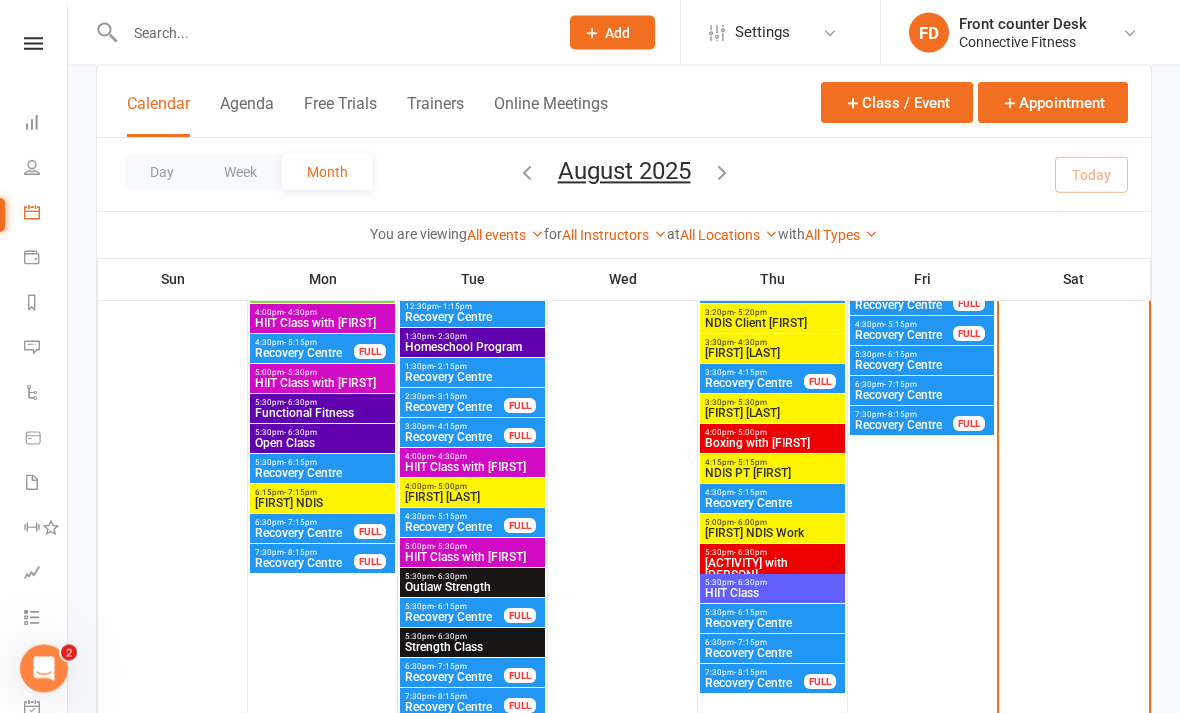 scroll, scrollTop: 739, scrollLeft: 0, axis: vertical 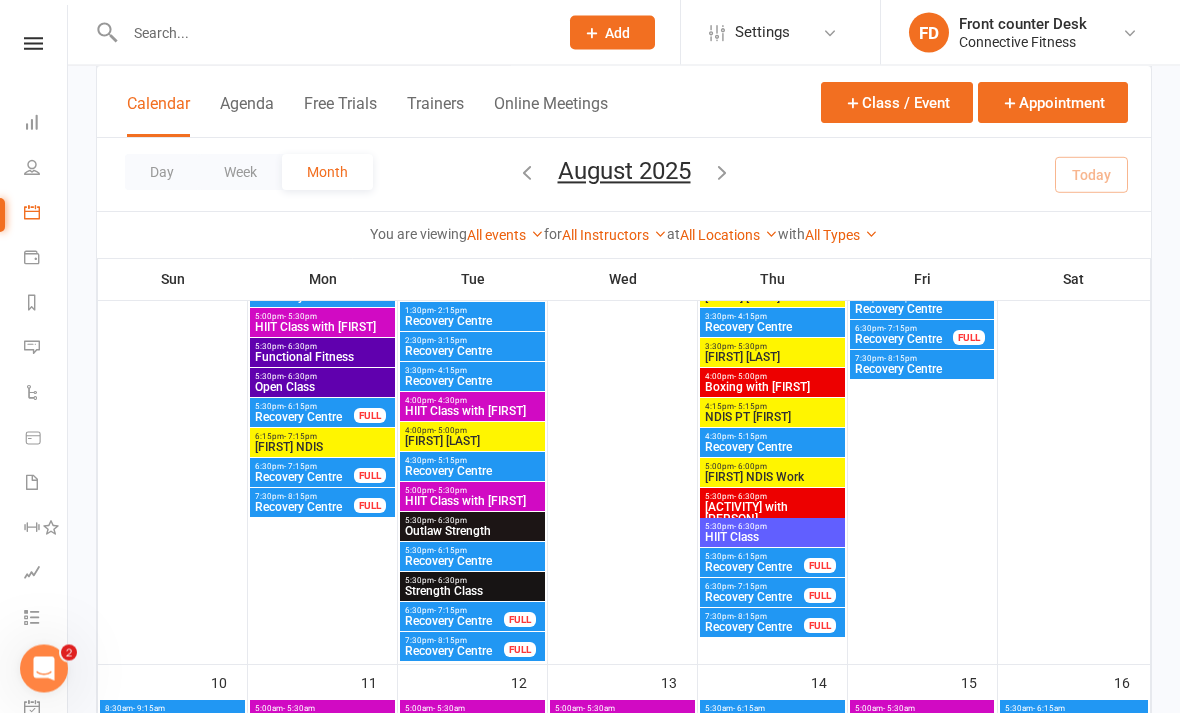 click on "Recovery Centre" at bounding box center [754, 628] 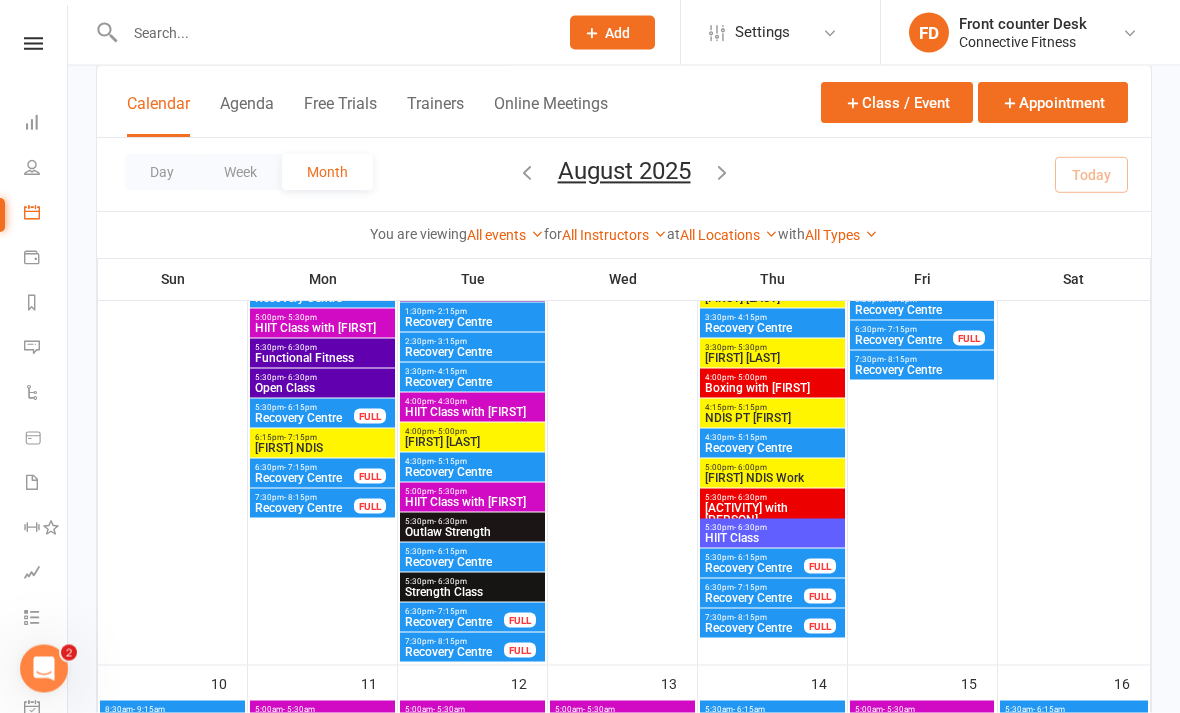 scroll, scrollTop: 1828, scrollLeft: 0, axis: vertical 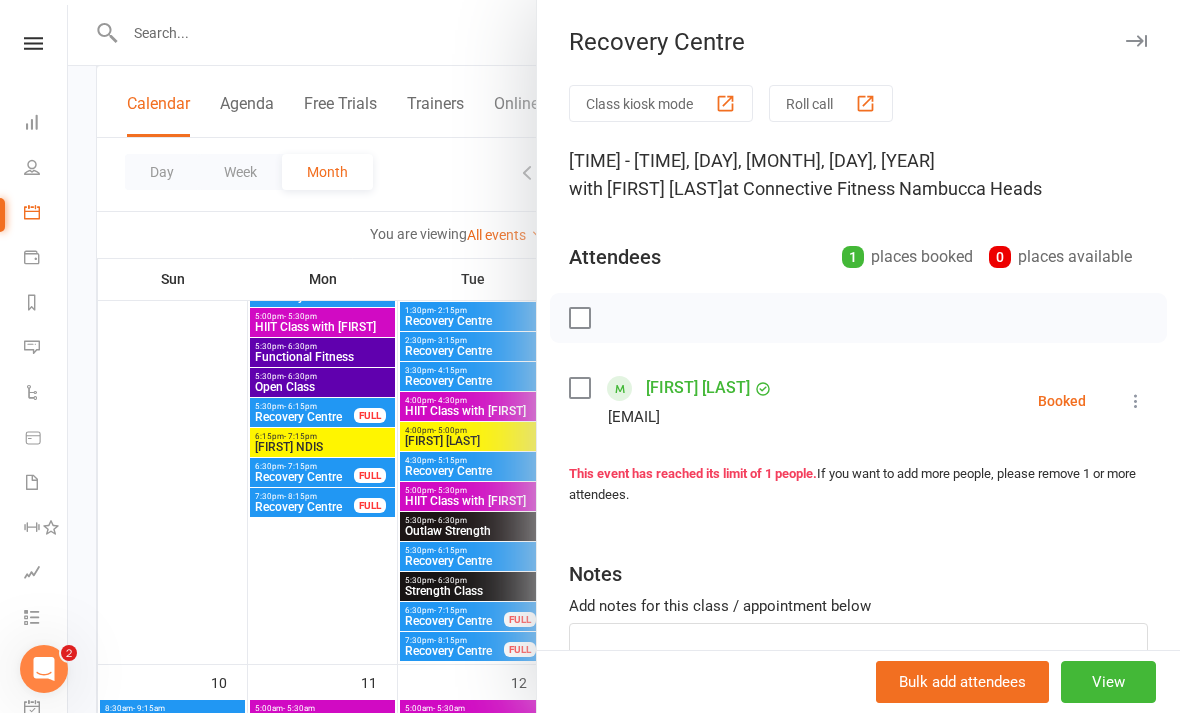 click at bounding box center [624, 356] 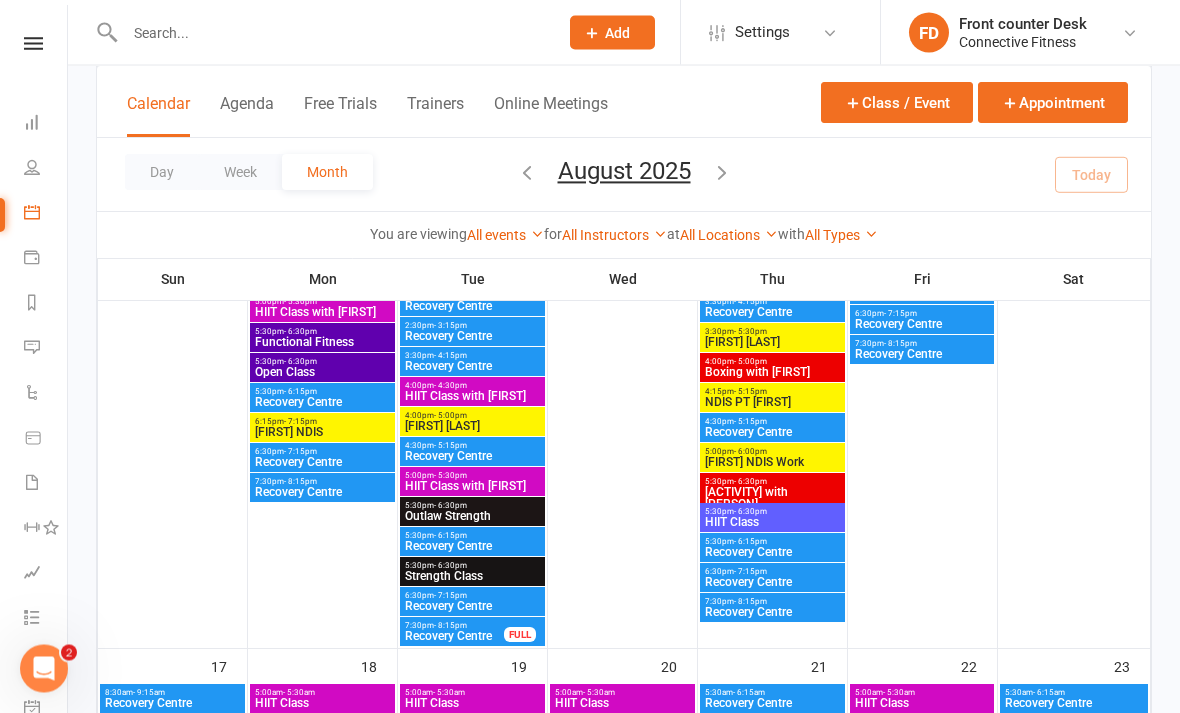 scroll, scrollTop: 2877, scrollLeft: 0, axis: vertical 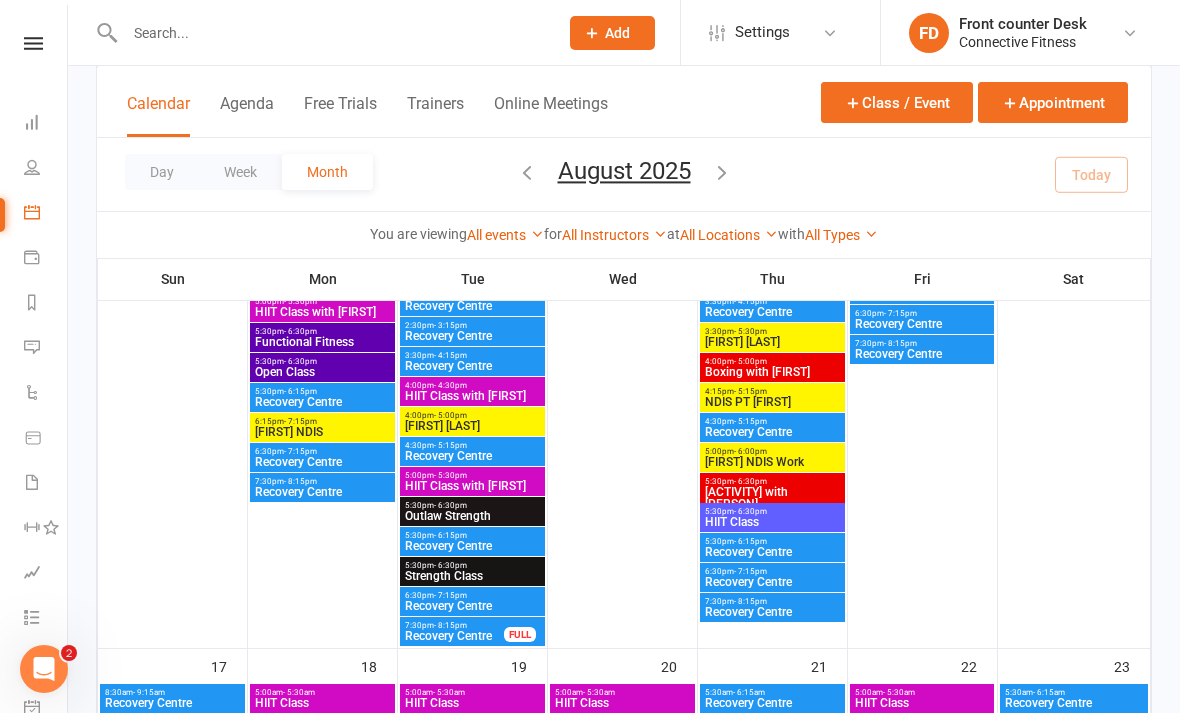 click on "Recovery Centre" at bounding box center (772, 612) 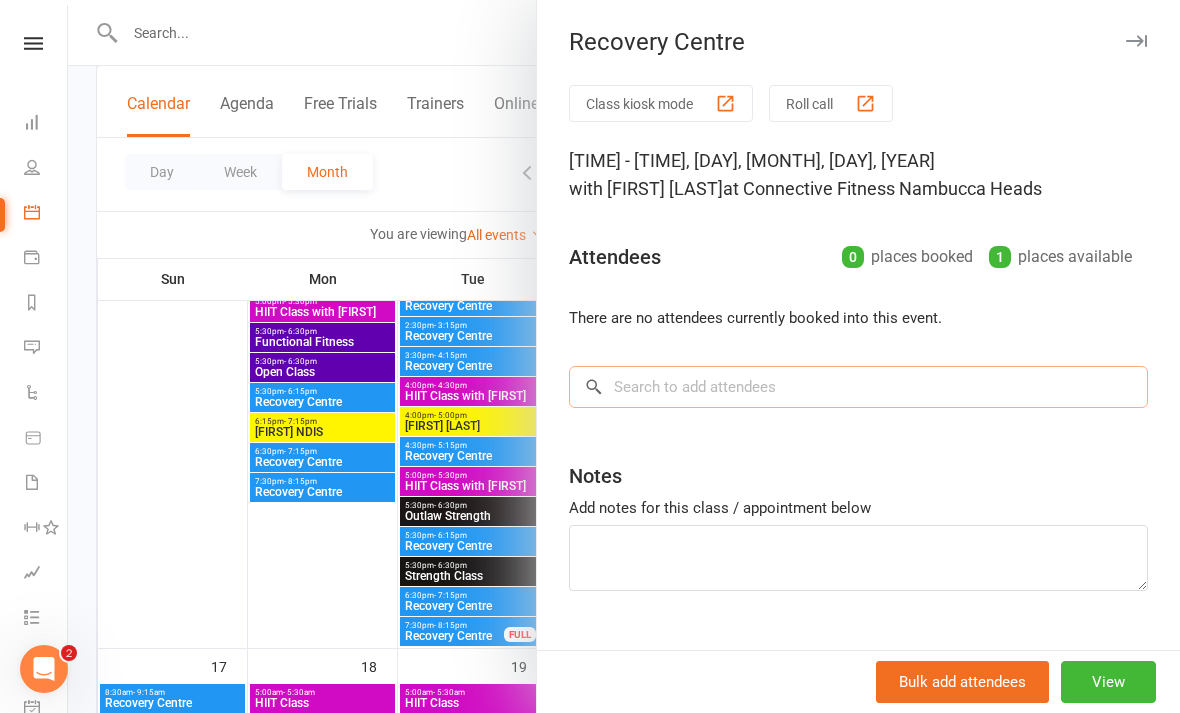 click at bounding box center [858, 387] 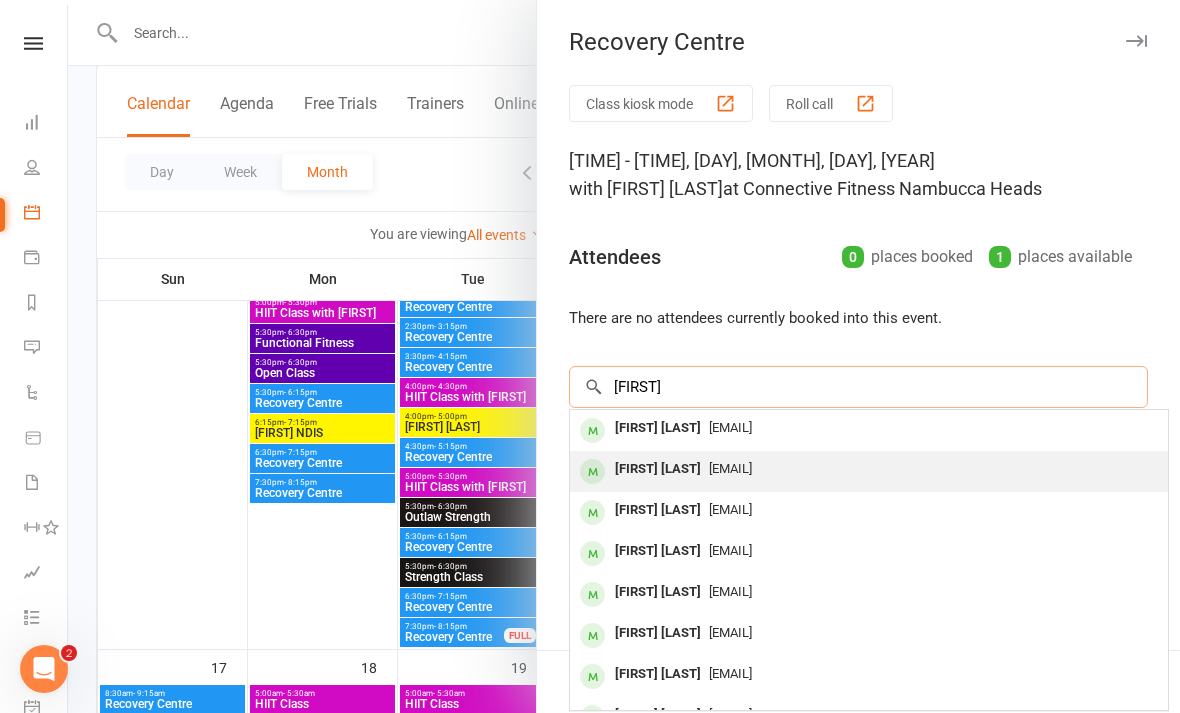 type on "Daniel" 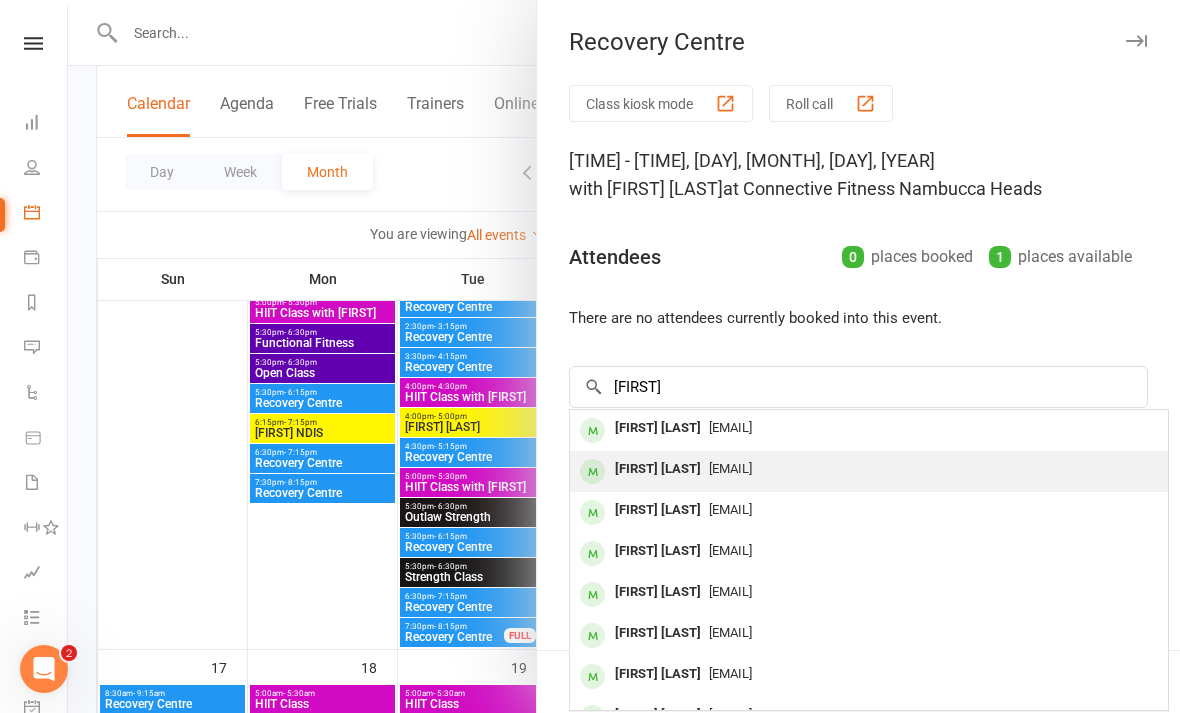 click on "DanRCI@hotmail.com" at bounding box center (730, 468) 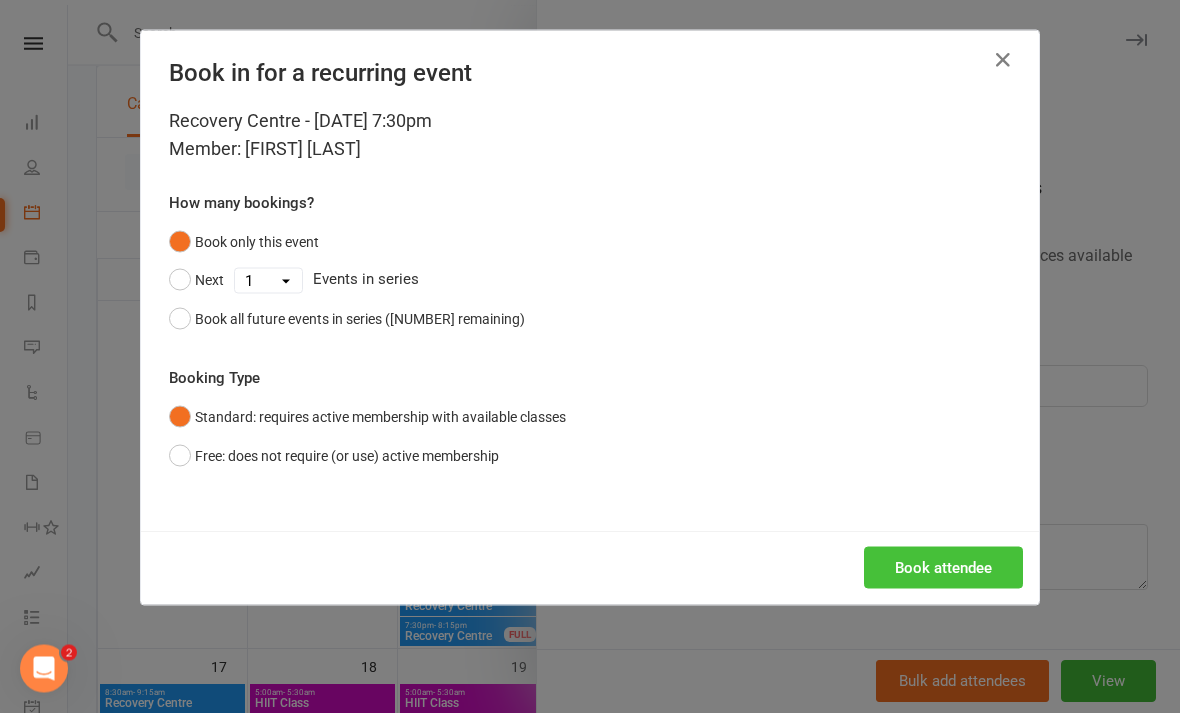 click on "Book attendee" at bounding box center (943, 568) 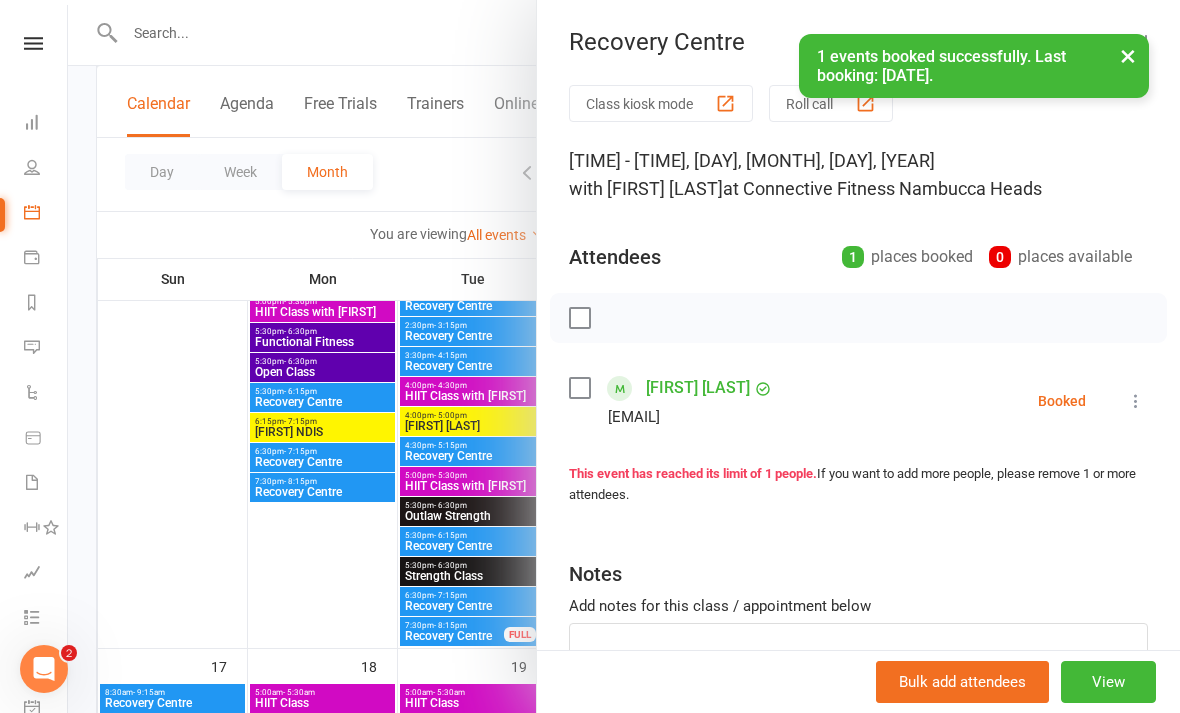 click at bounding box center (624, 356) 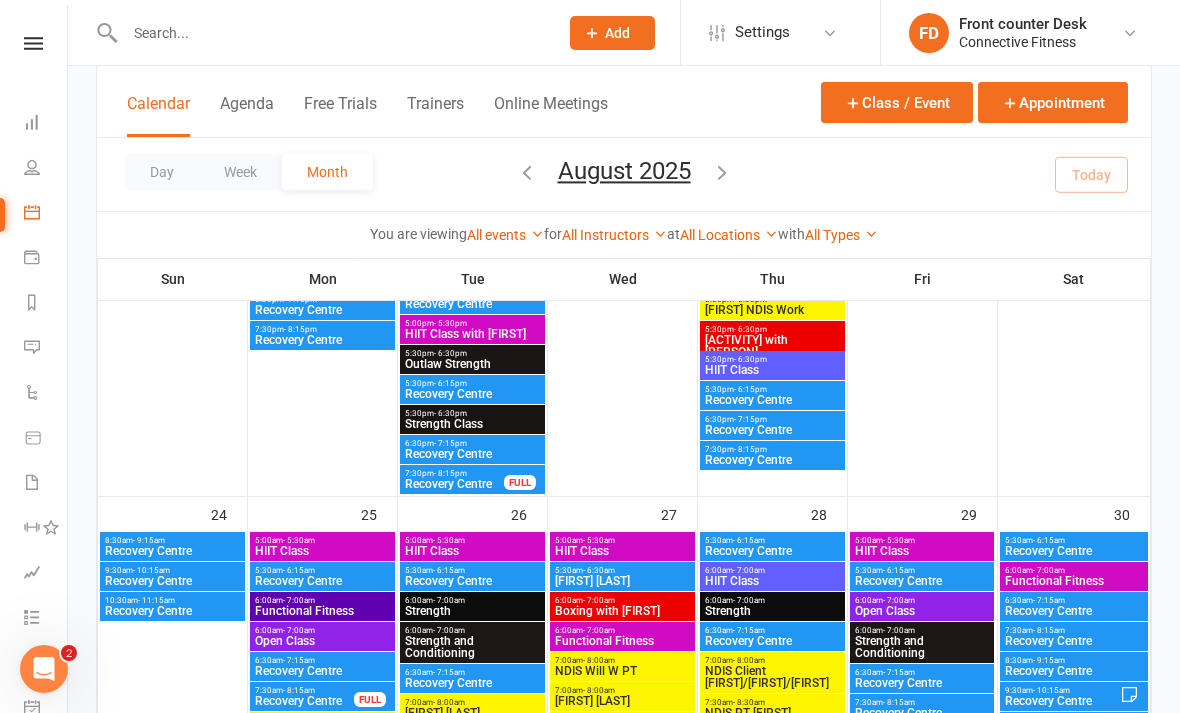 scroll, scrollTop: 4038, scrollLeft: 0, axis: vertical 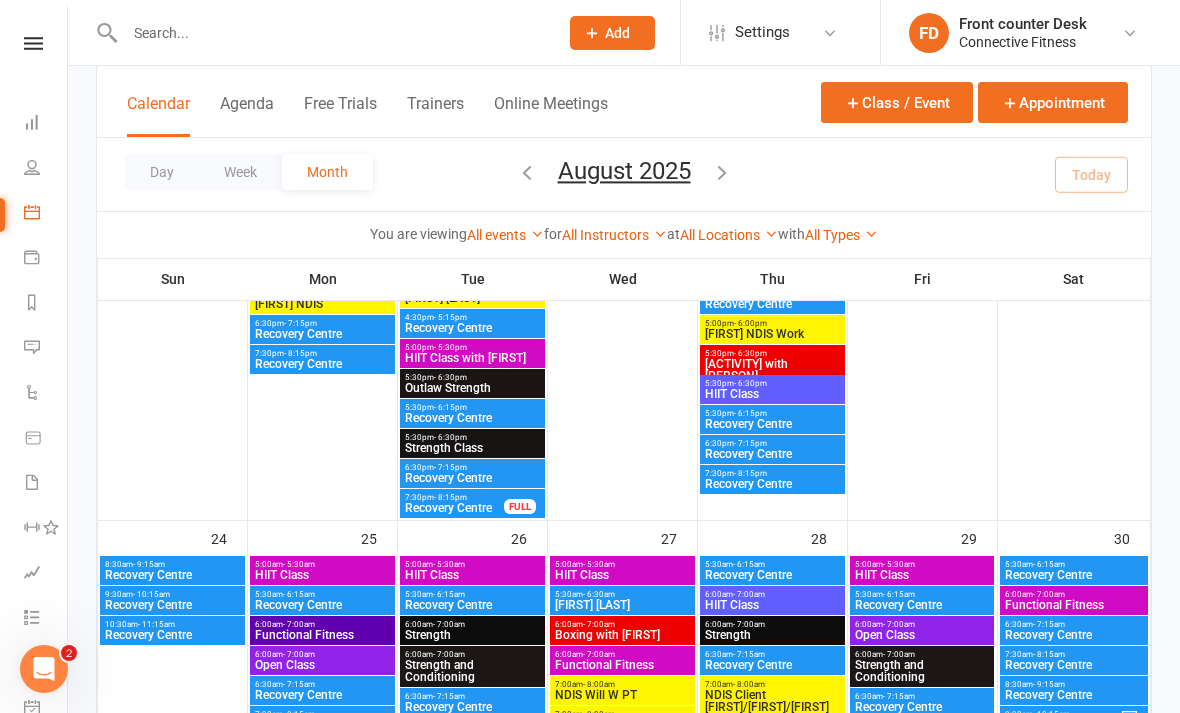 click on "Recovery Centre" at bounding box center [772, 484] 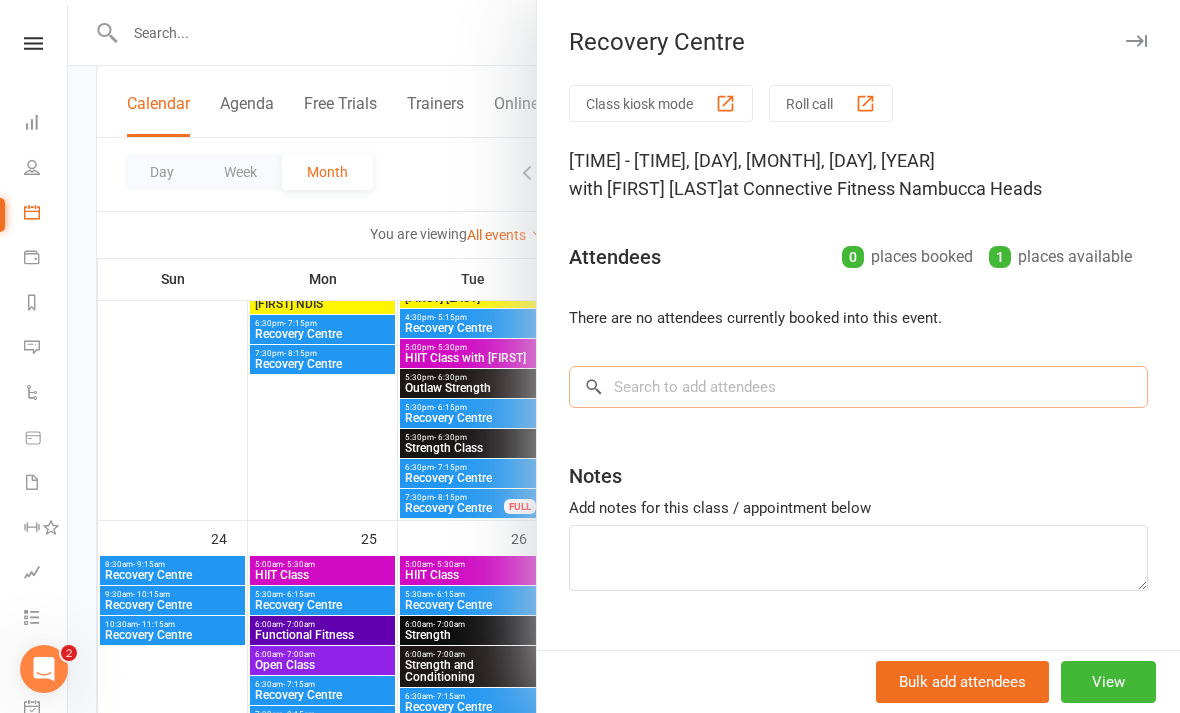 click at bounding box center [858, 387] 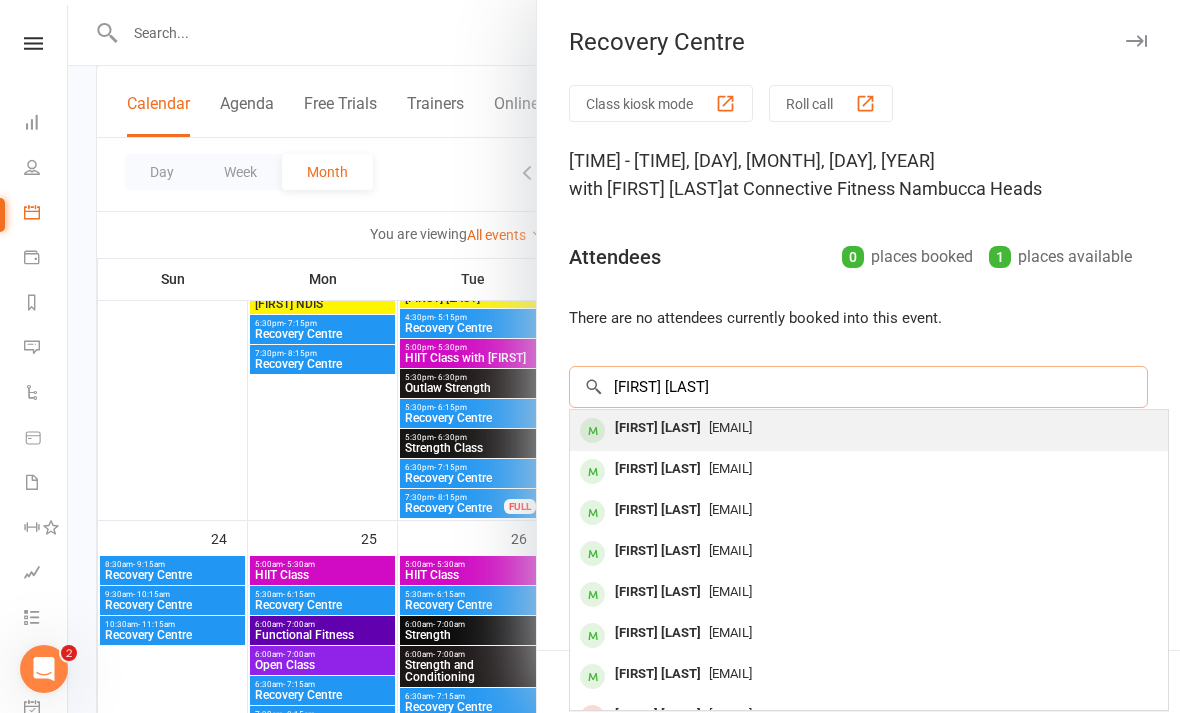 type on "[FIRST] [LAST]" 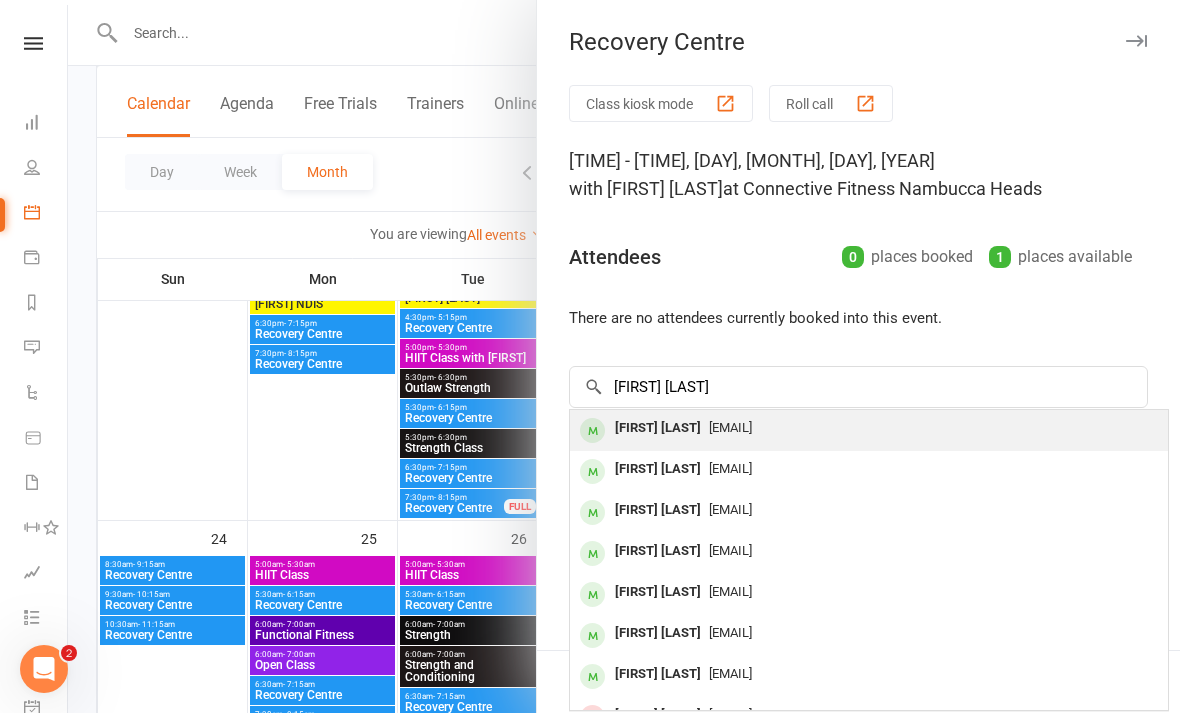 click on "DanRCI@hotmail.com" at bounding box center [730, 427] 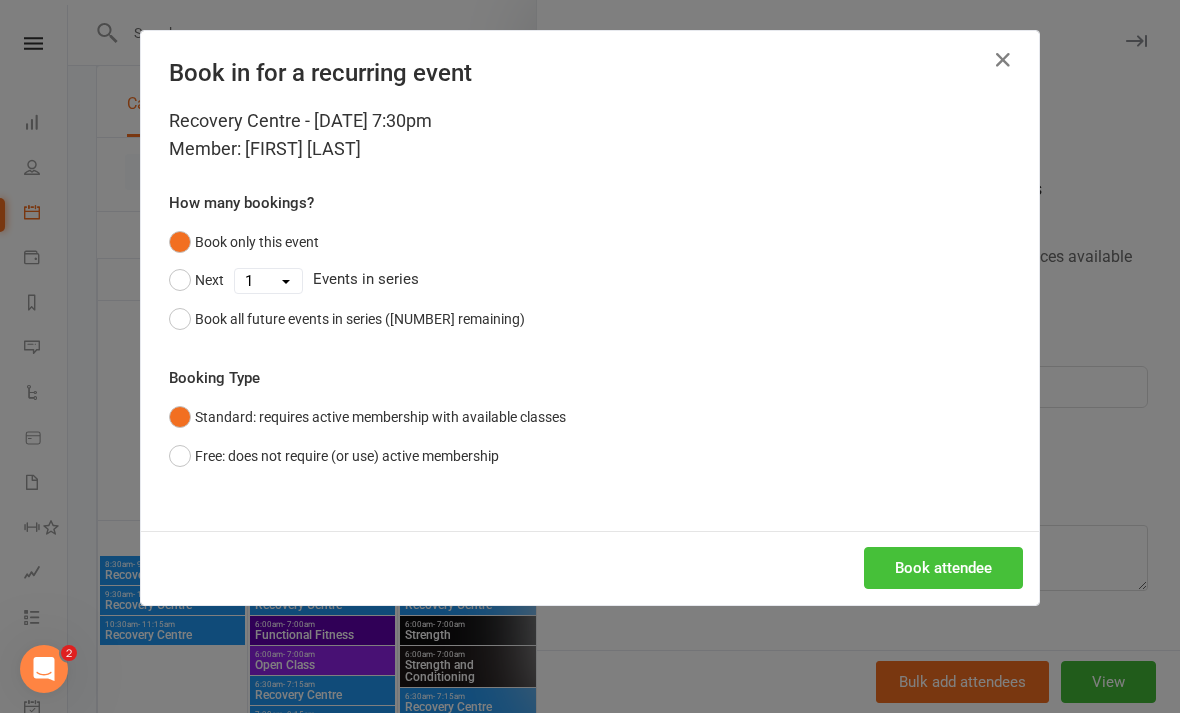 click on "Book attendee" at bounding box center [943, 568] 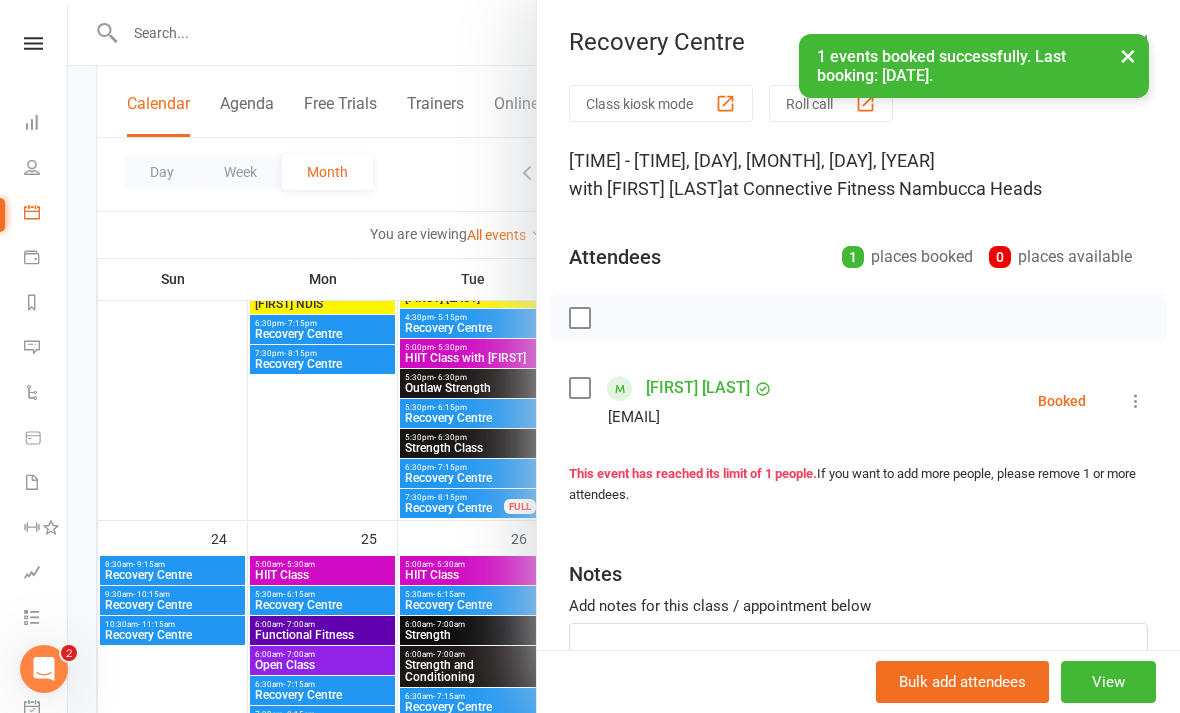 click at bounding box center (624, 356) 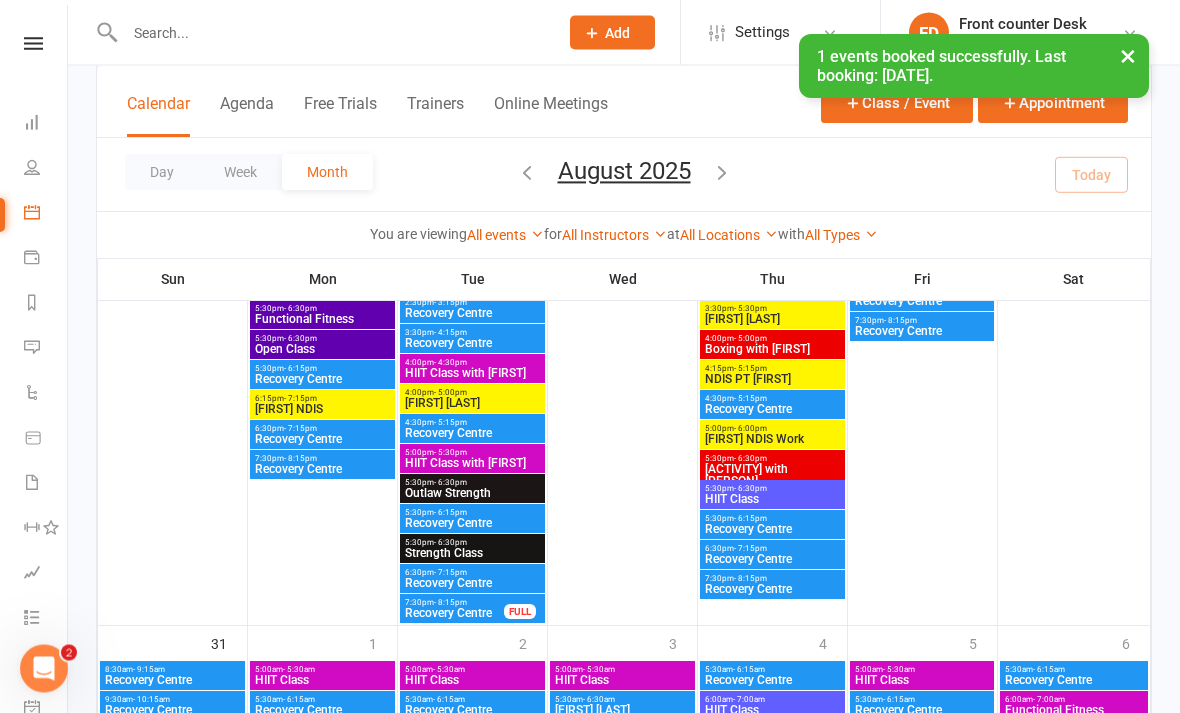 scroll, scrollTop: 4966, scrollLeft: 0, axis: vertical 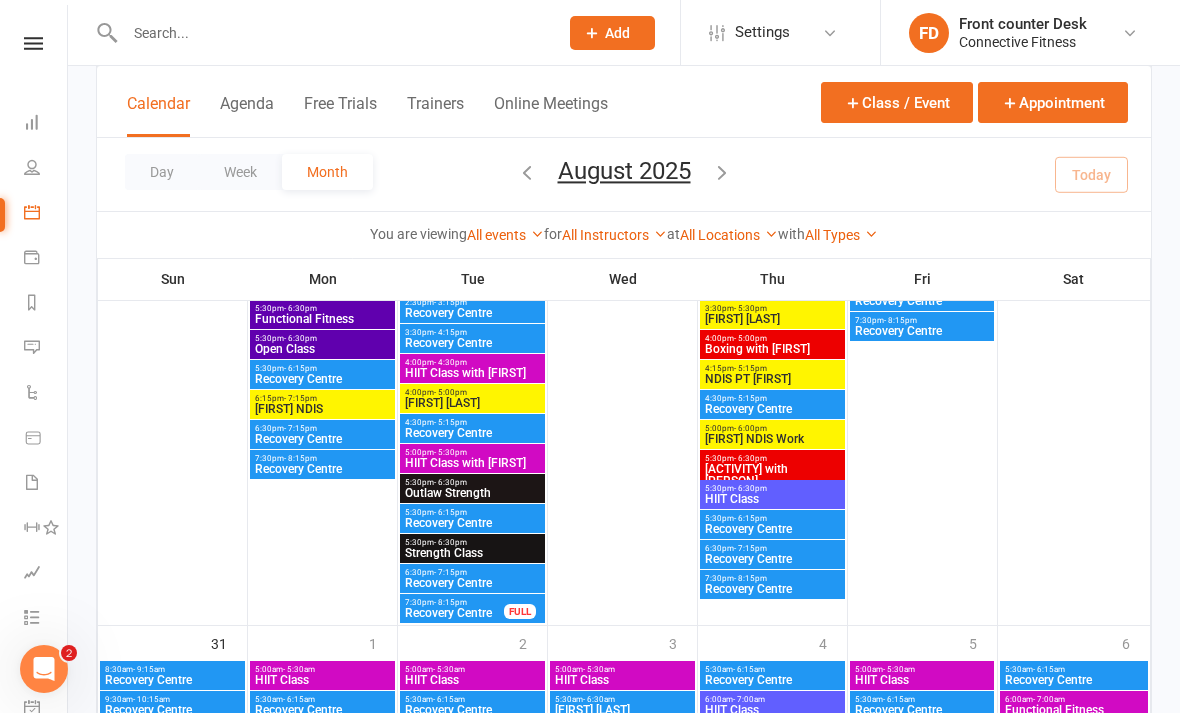 click on "Recovery Centre" at bounding box center [772, 589] 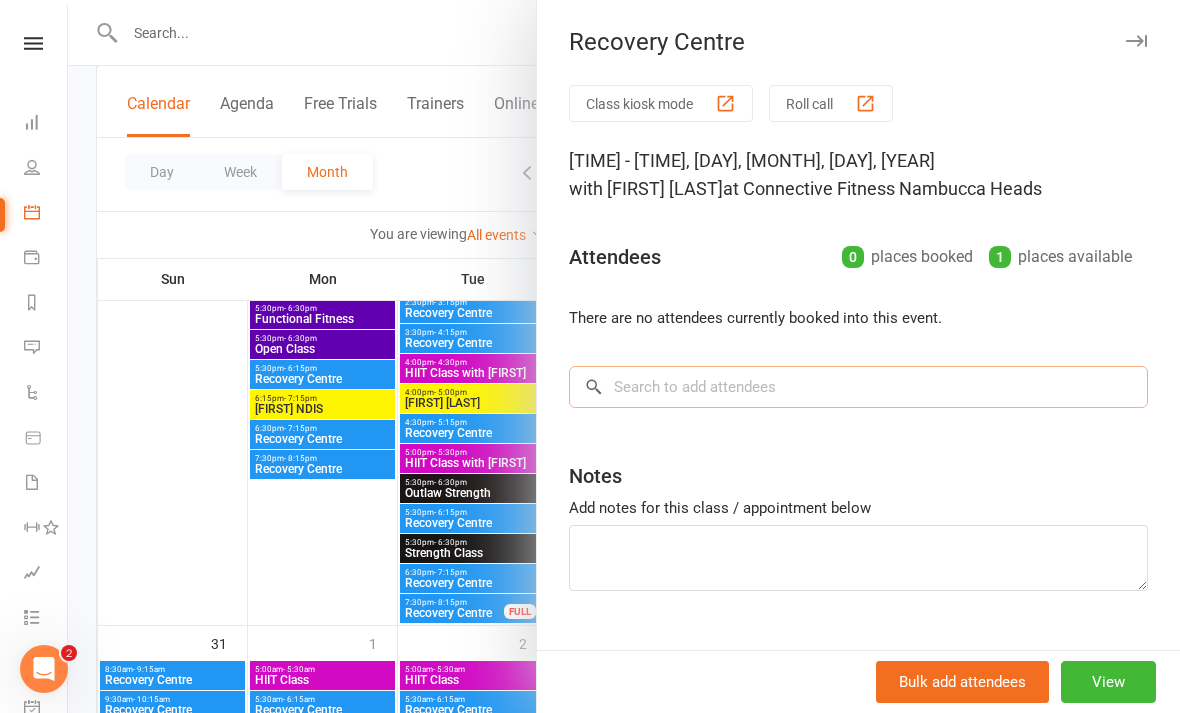 click at bounding box center (858, 387) 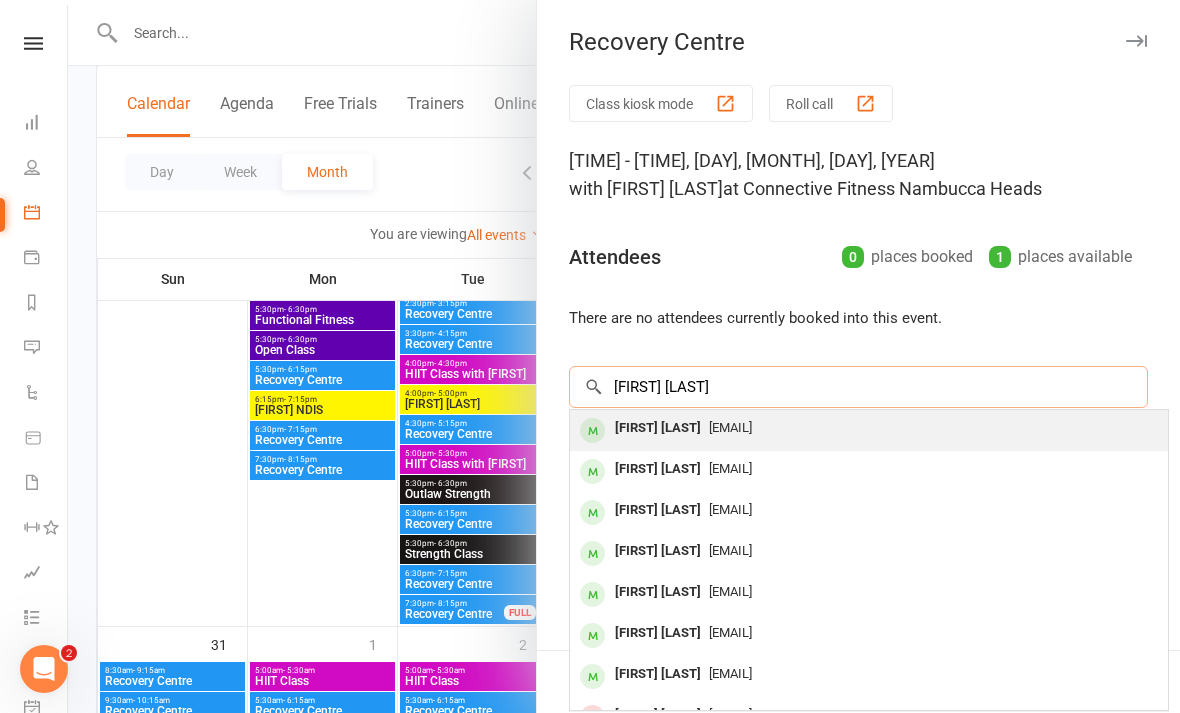 type on "Daniel jenner" 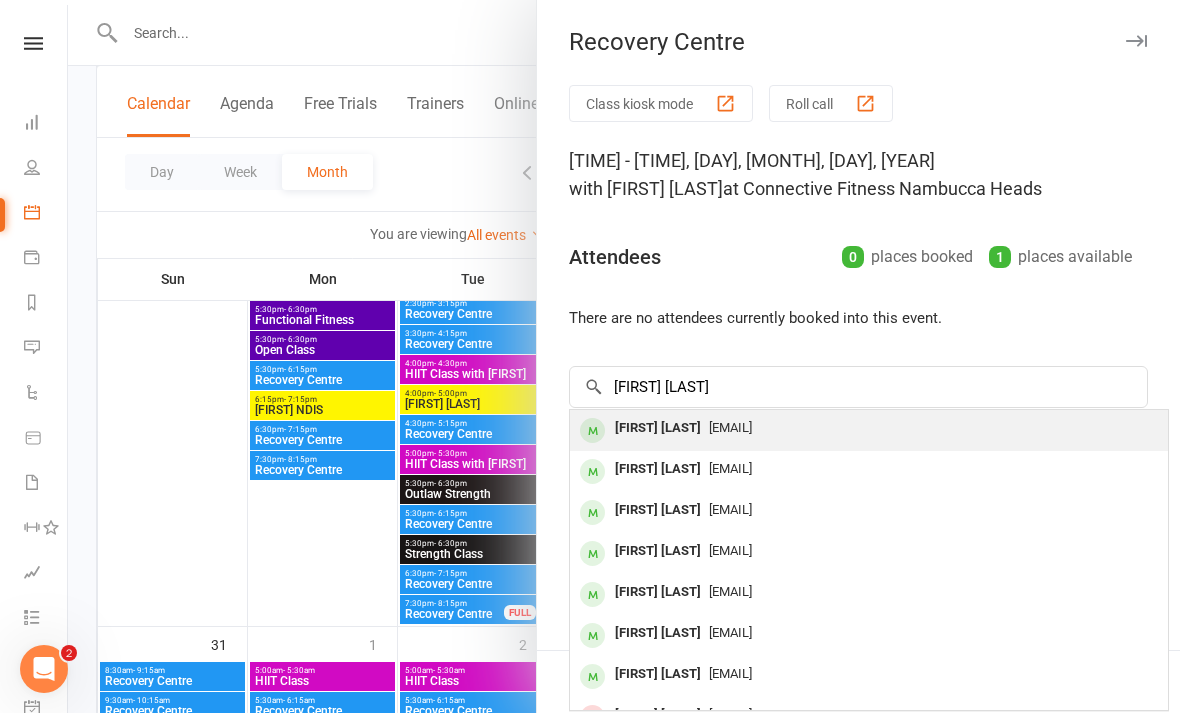 click on "DanRCI@hotmail.com" at bounding box center [869, 428] 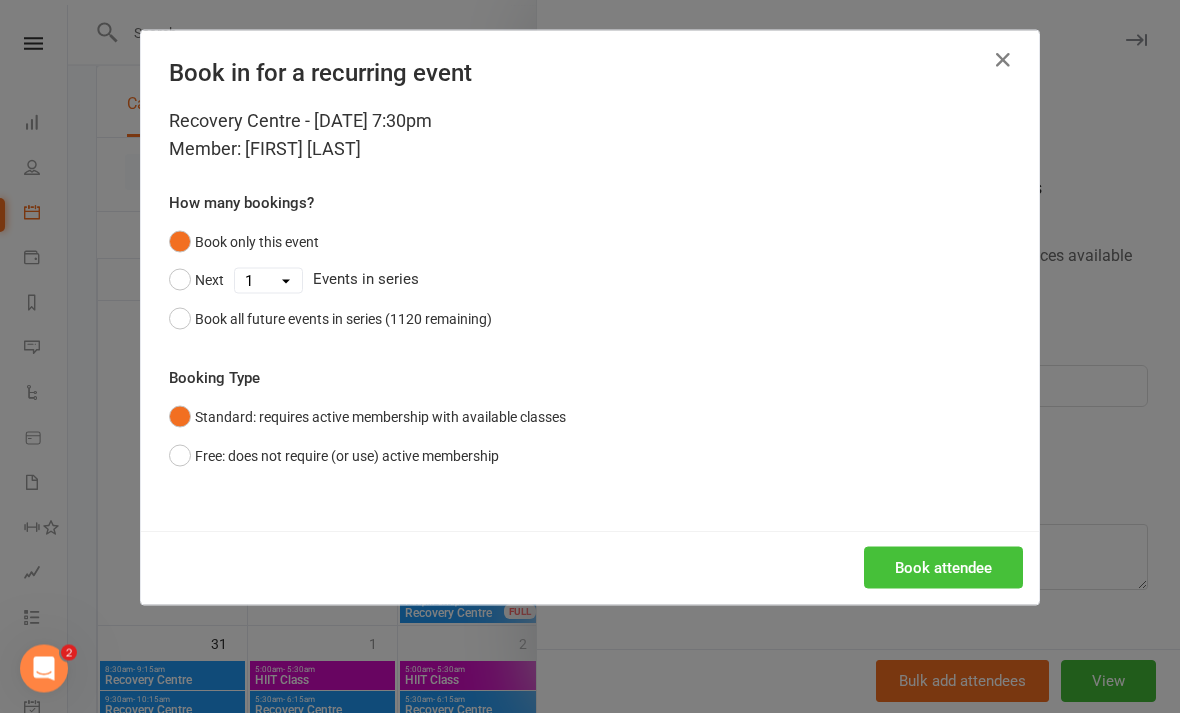 click on "Book attendee" at bounding box center (943, 568) 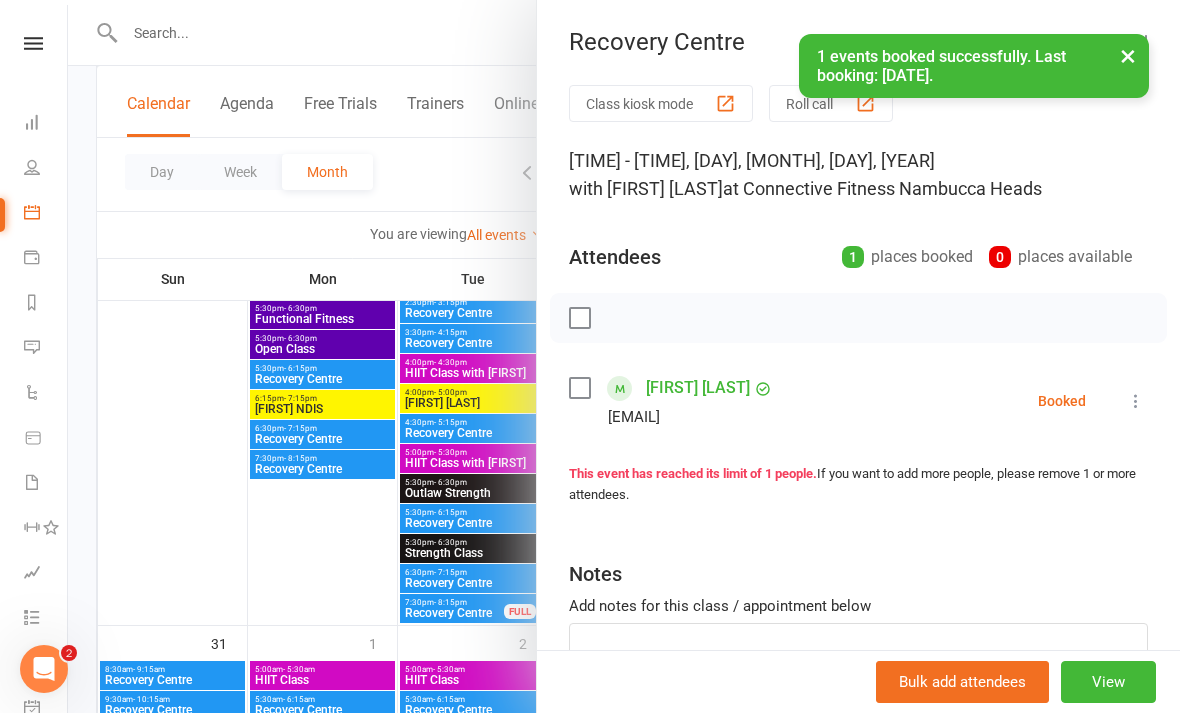 click at bounding box center [624, 356] 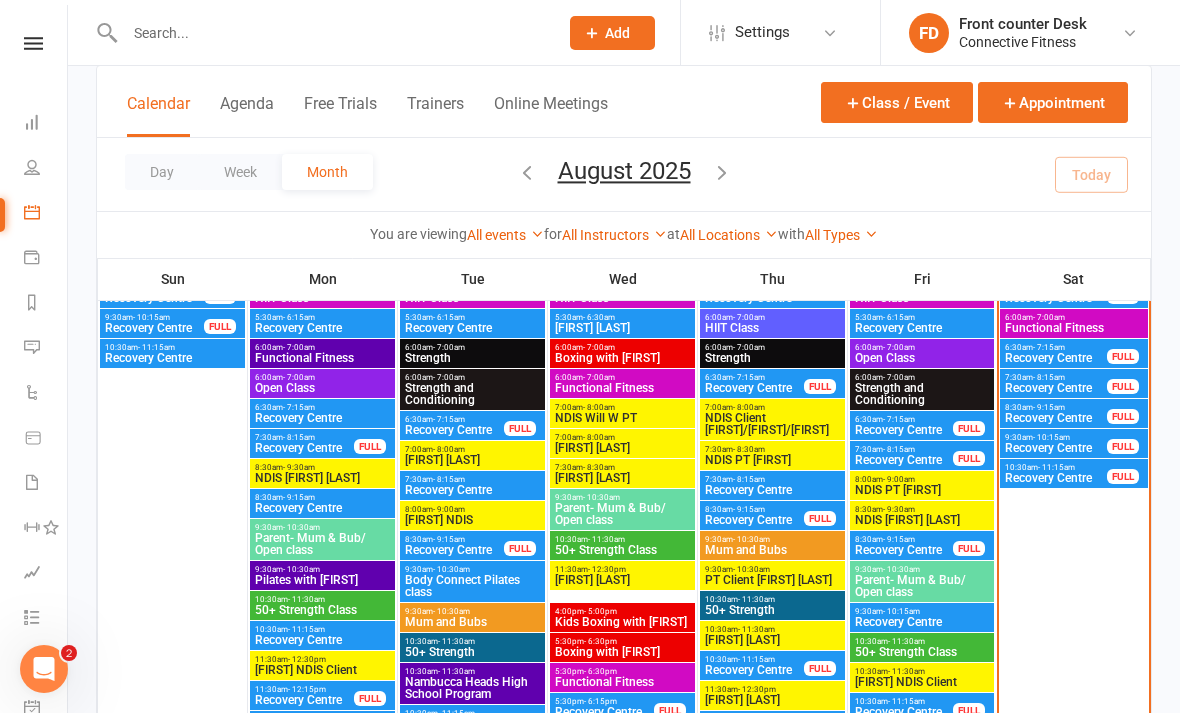 scroll, scrollTop: 0, scrollLeft: 0, axis: both 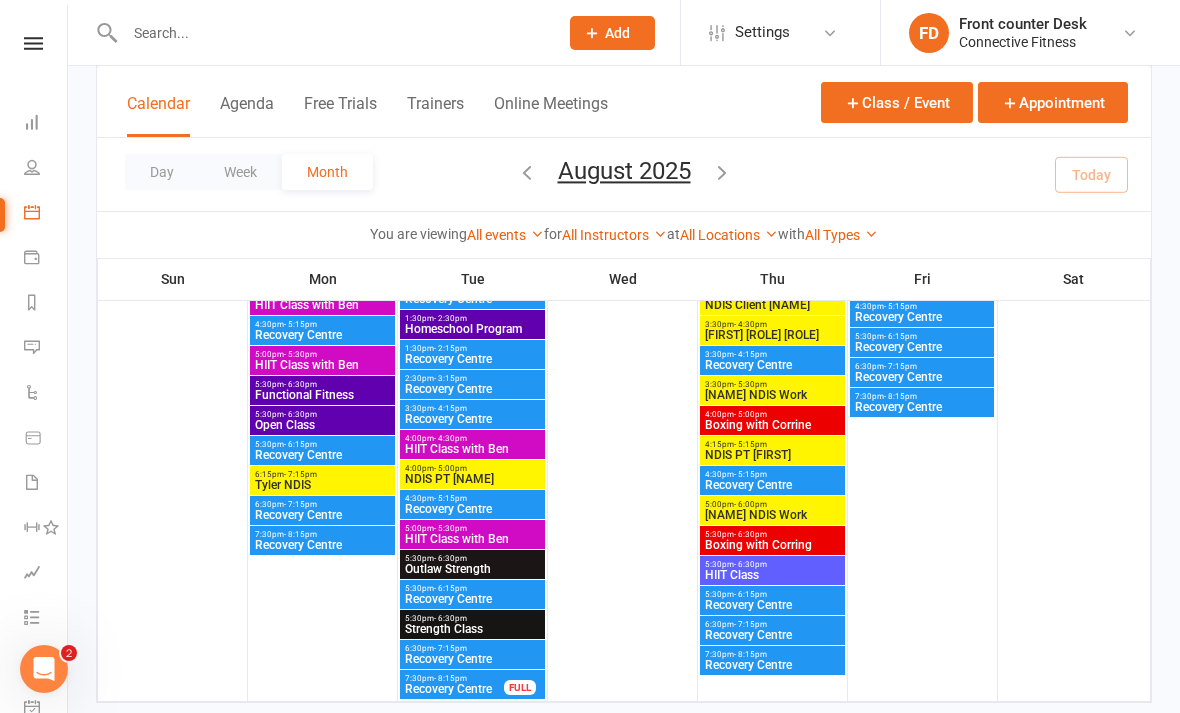 click on "Recovery Centre" at bounding box center [454, 689] 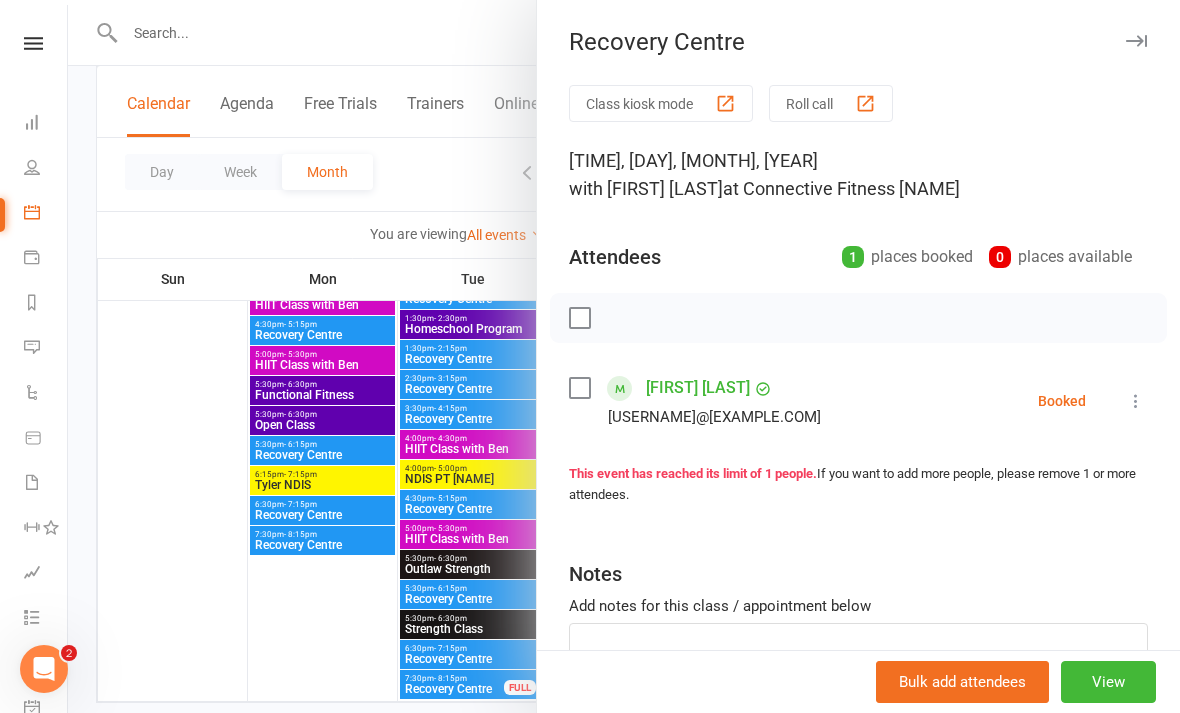 click at bounding box center [624, 356] 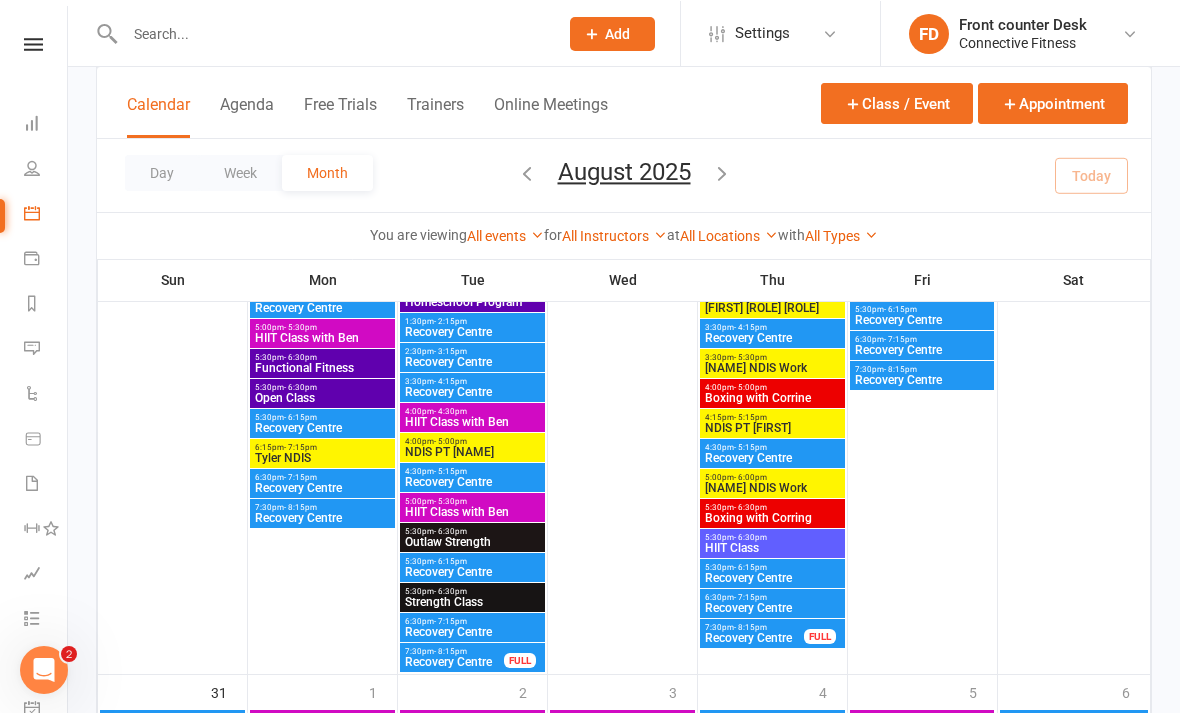 click on "FULL" at bounding box center [520, 659] 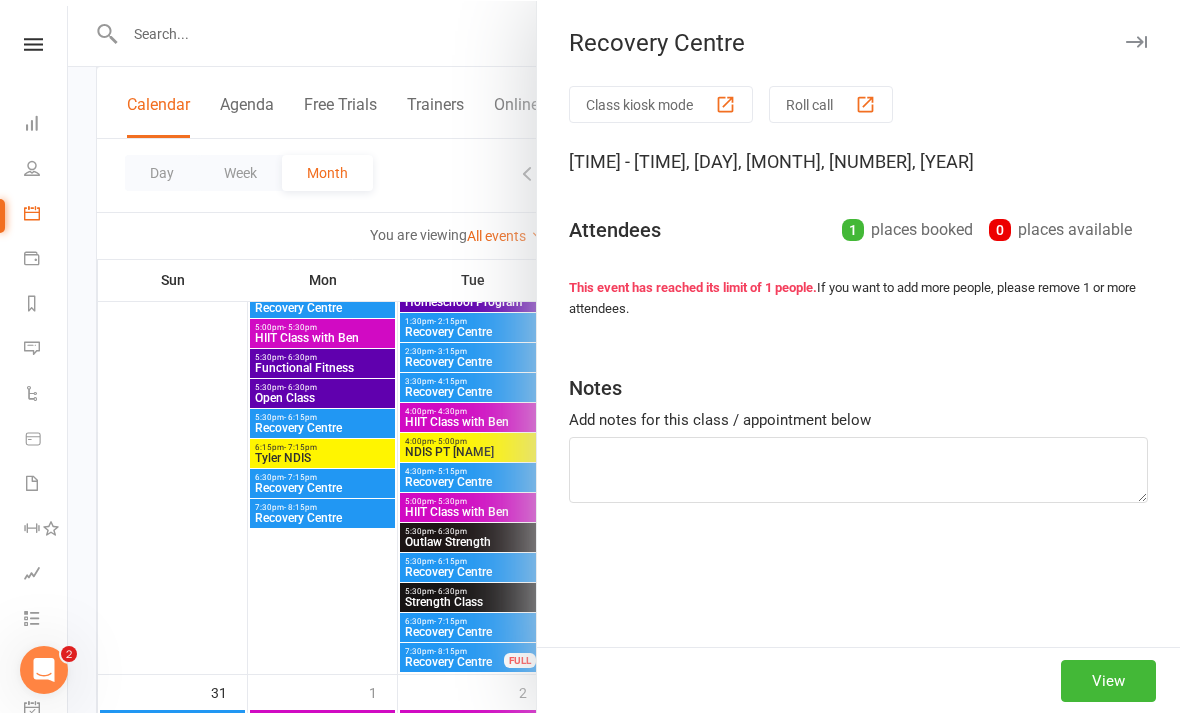 scroll, scrollTop: 4917, scrollLeft: 0, axis: vertical 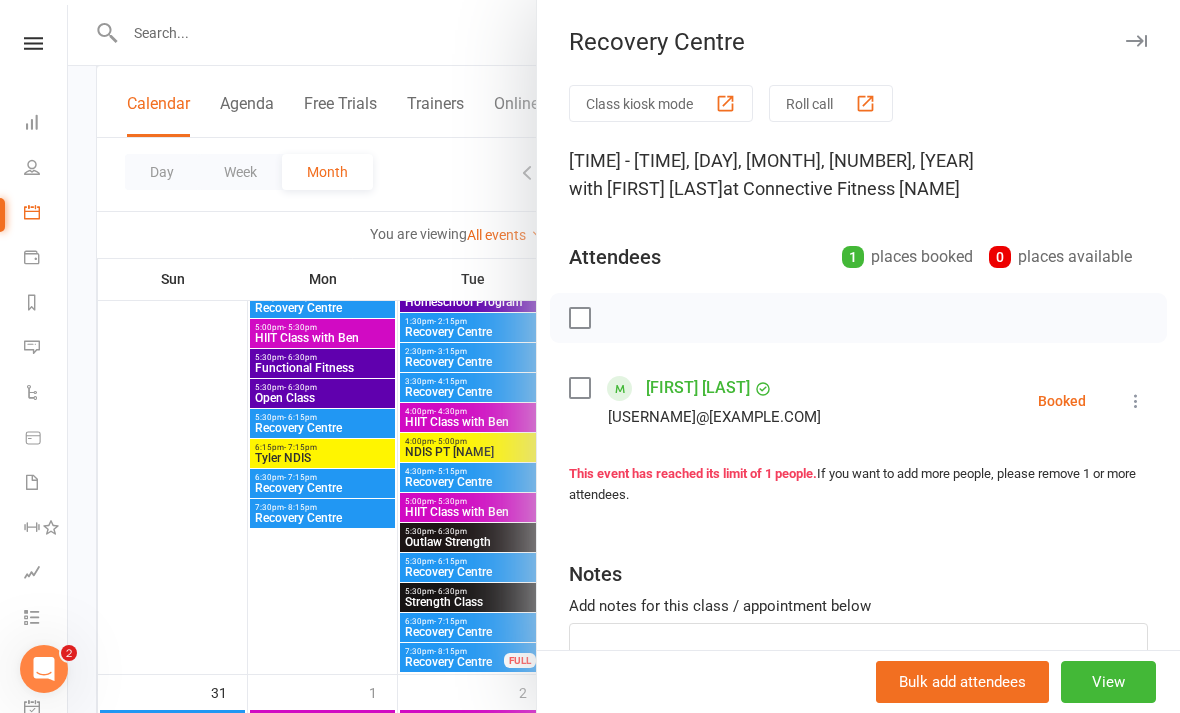click at bounding box center [624, 356] 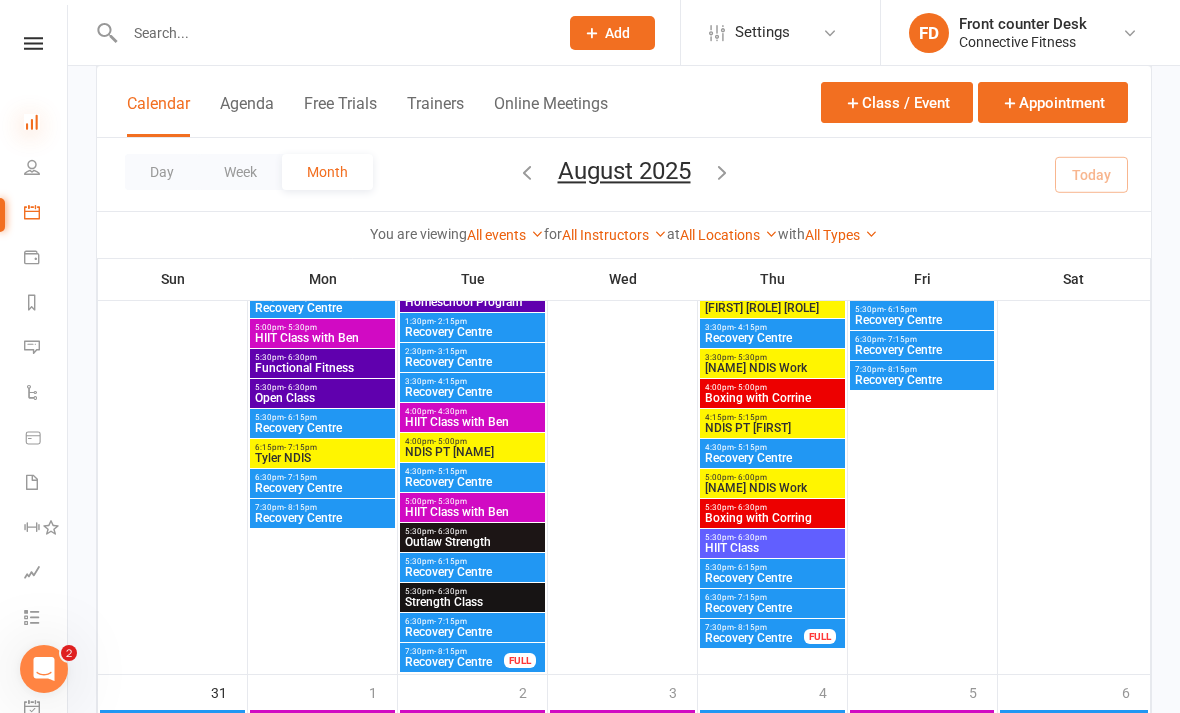 click at bounding box center (32, 122) 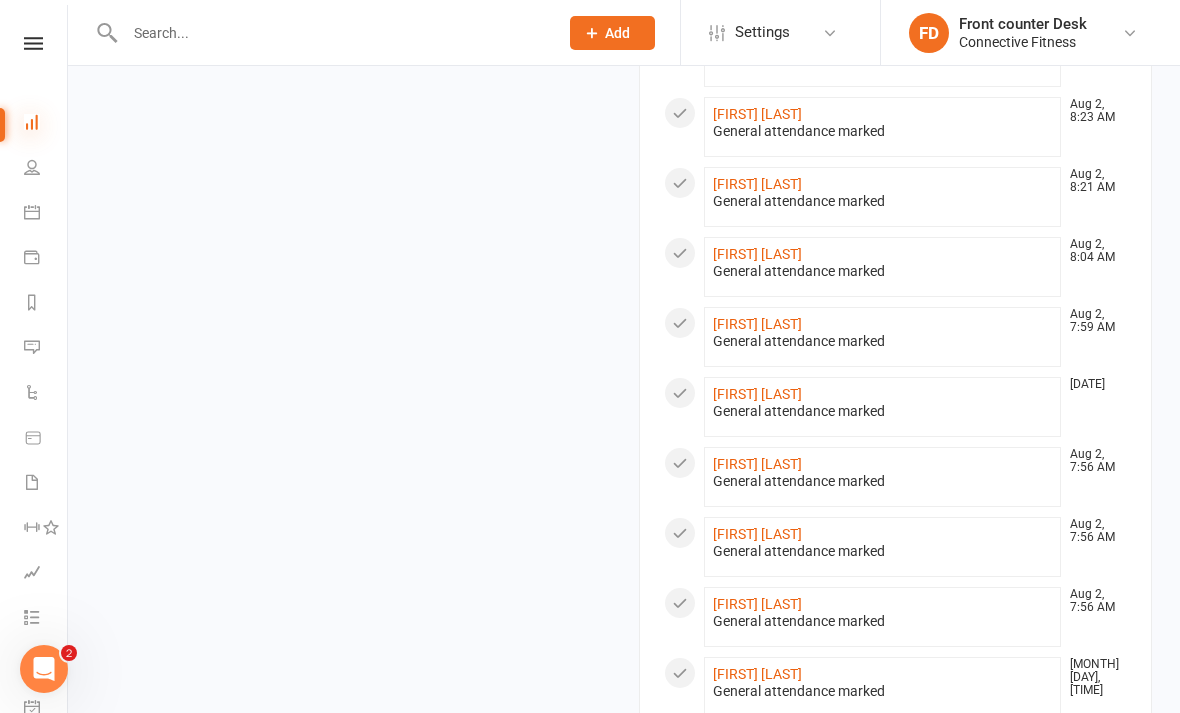 scroll, scrollTop: 1417, scrollLeft: 0, axis: vertical 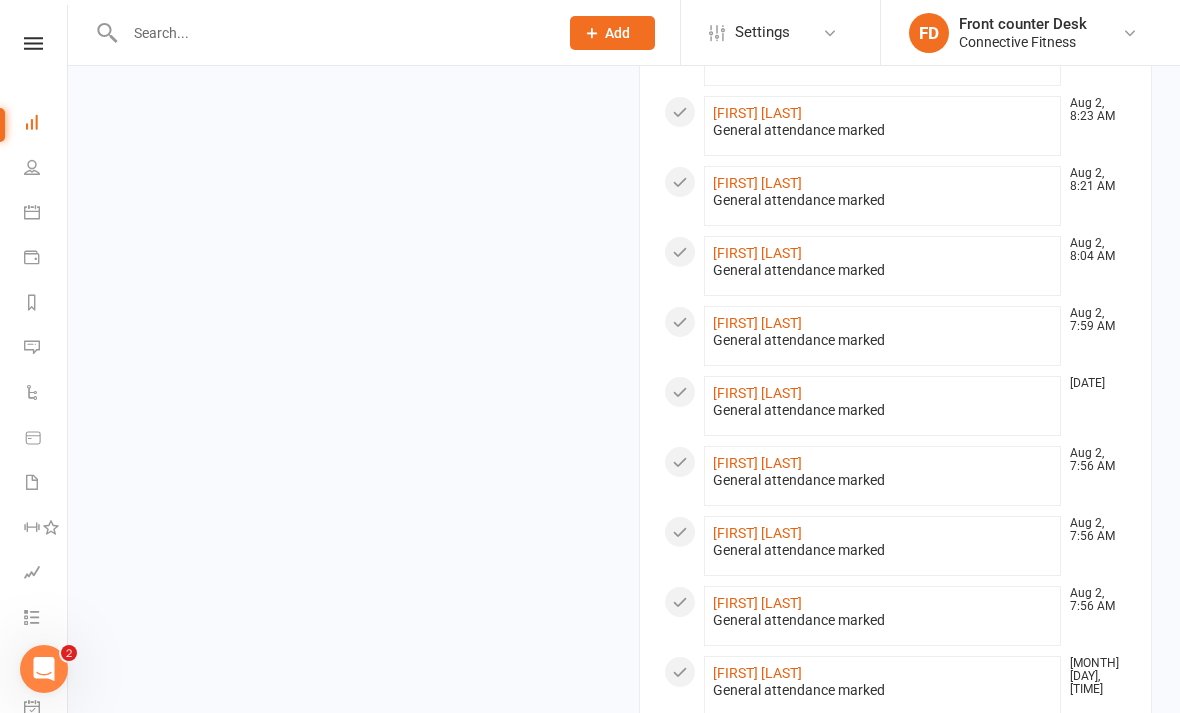 click at bounding box center [331, 33] 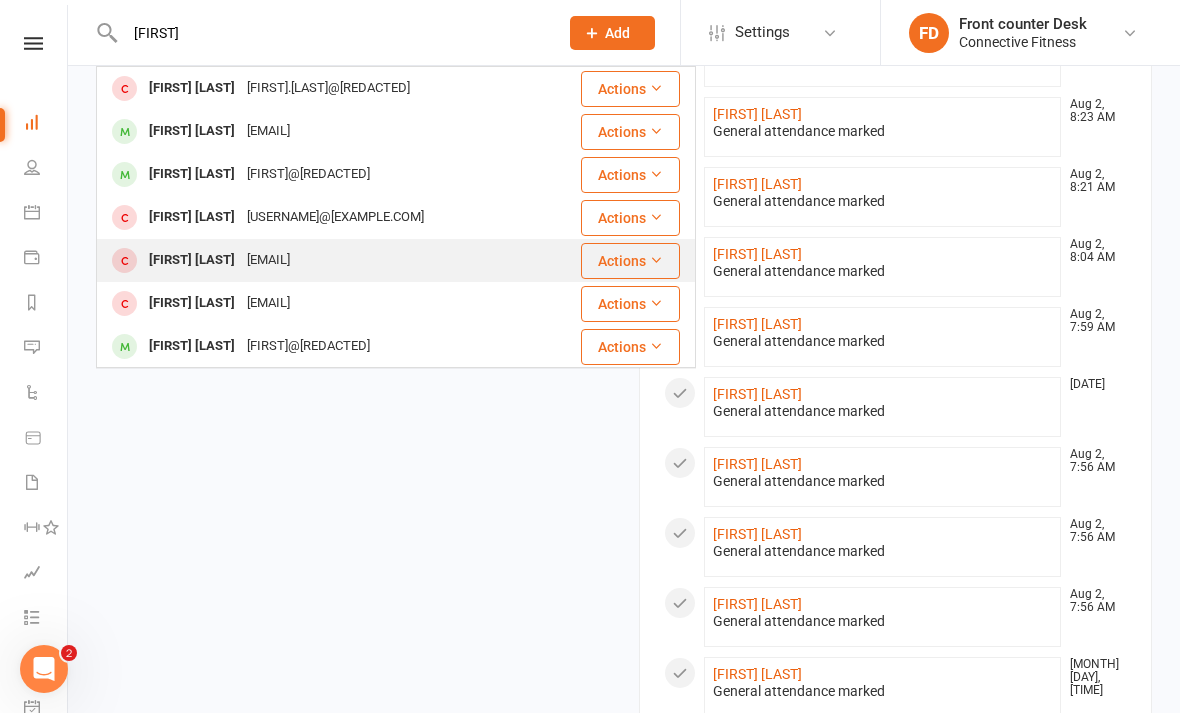 type on "[FIRST]" 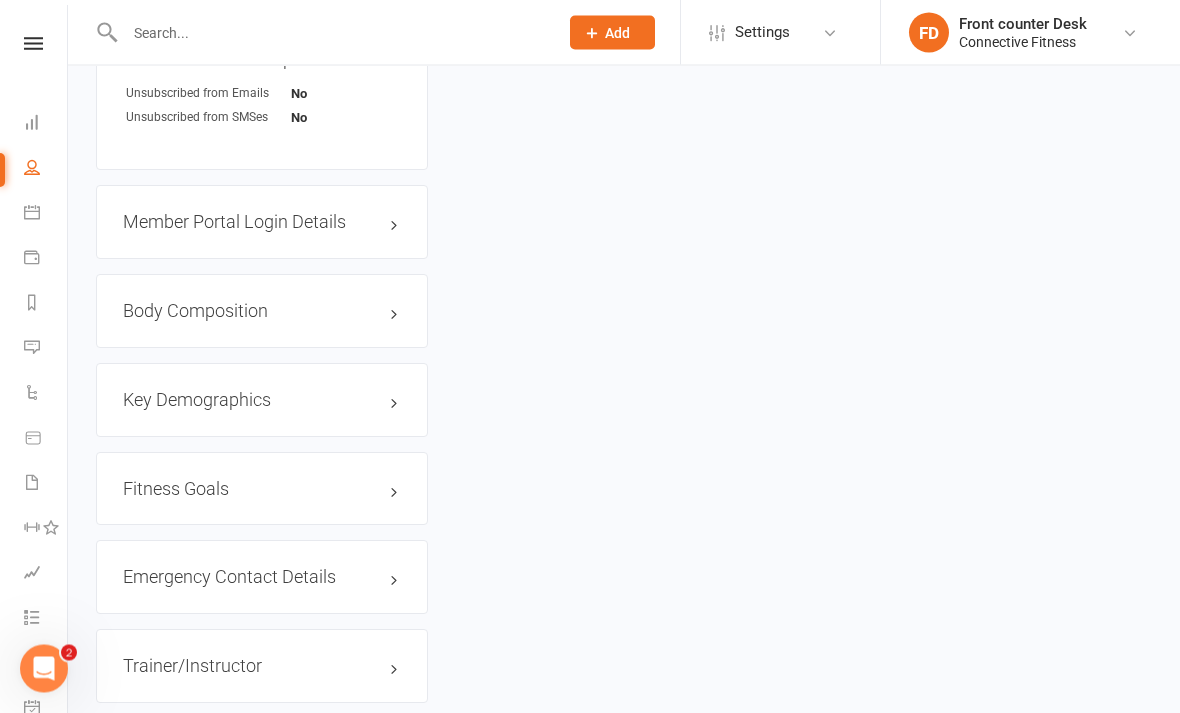 scroll, scrollTop: 0, scrollLeft: 0, axis: both 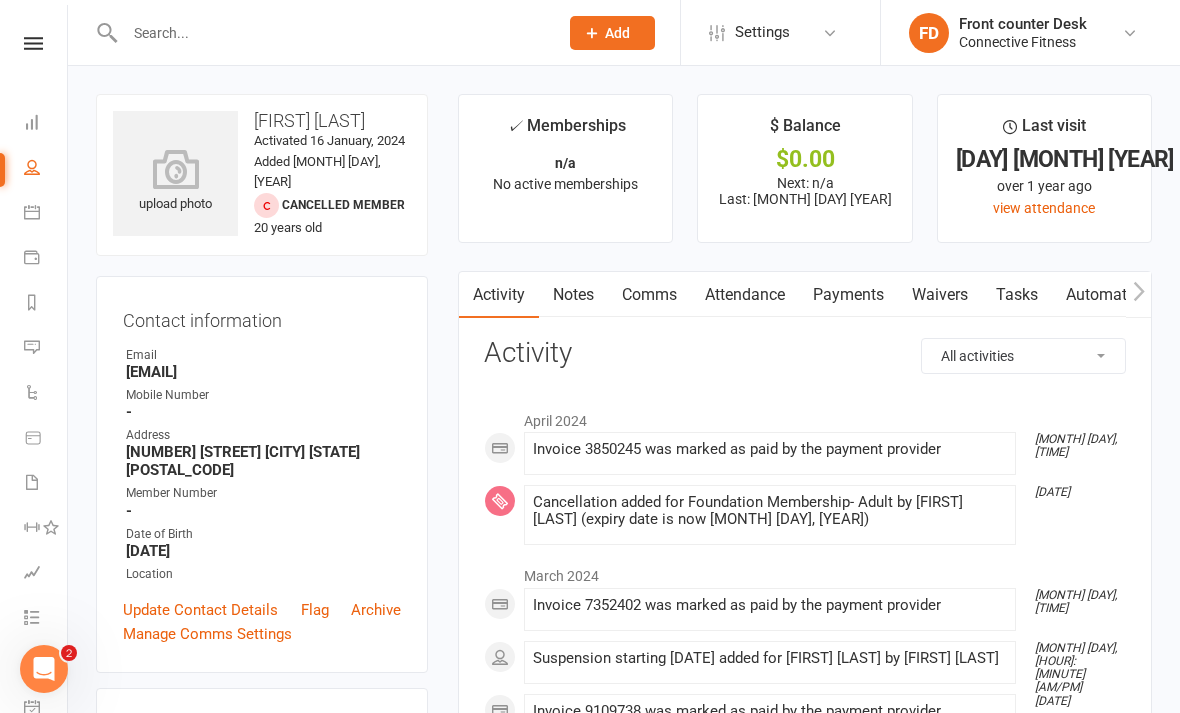 click on "Attendance" at bounding box center [745, 295] 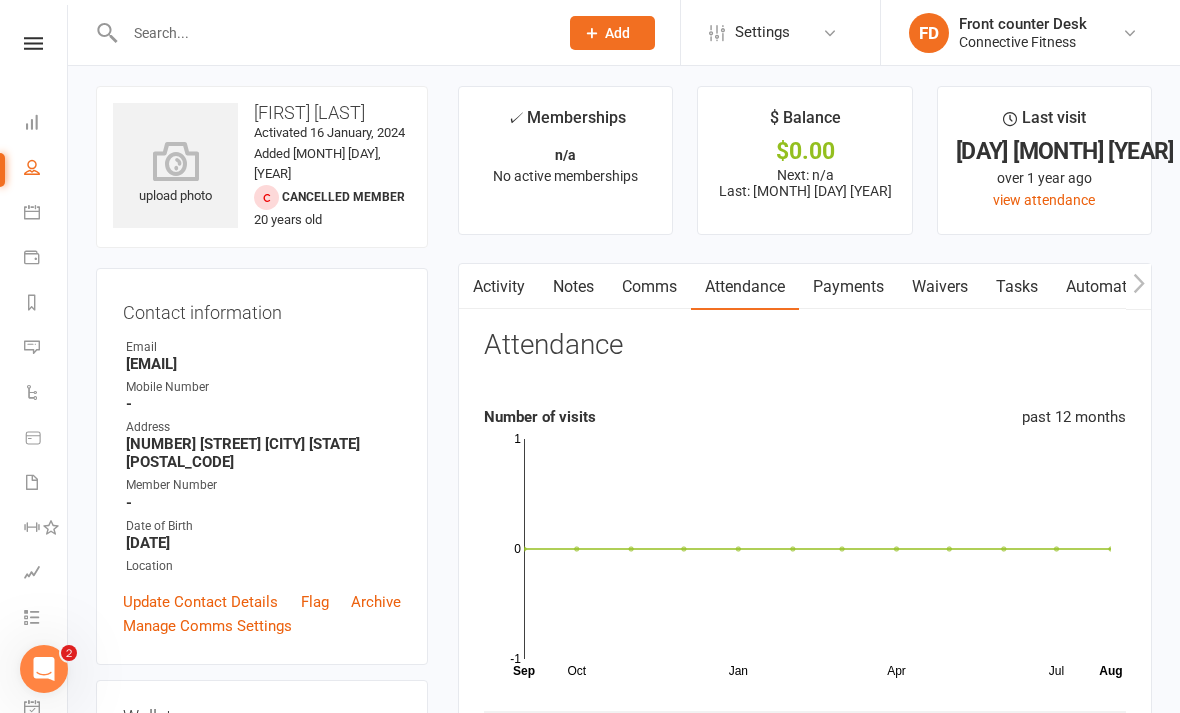 scroll, scrollTop: 0, scrollLeft: 0, axis: both 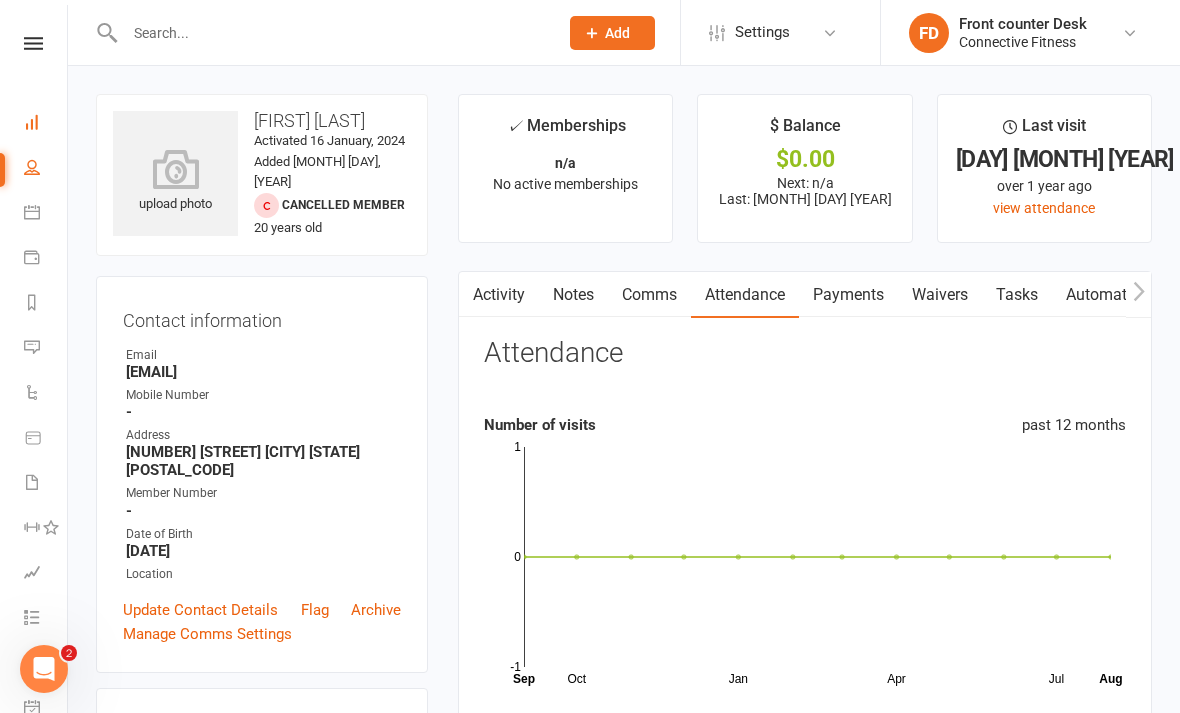click on "Dashboard" at bounding box center [46, 124] 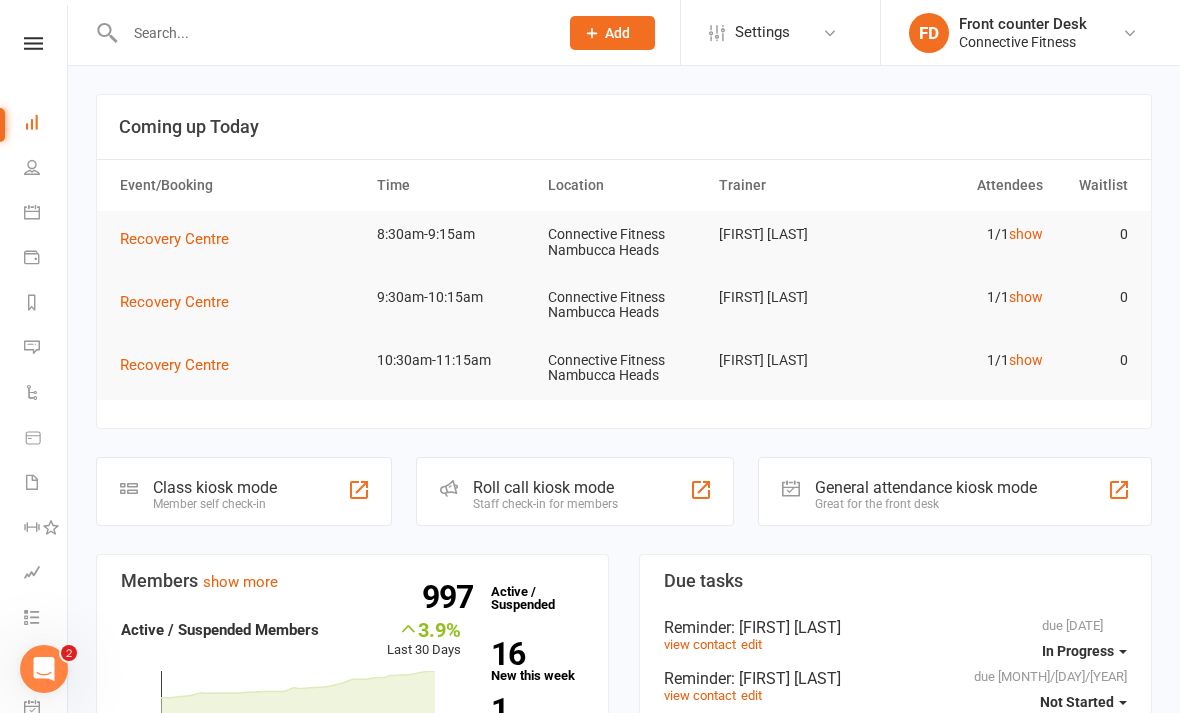 click at bounding box center (331, 33) 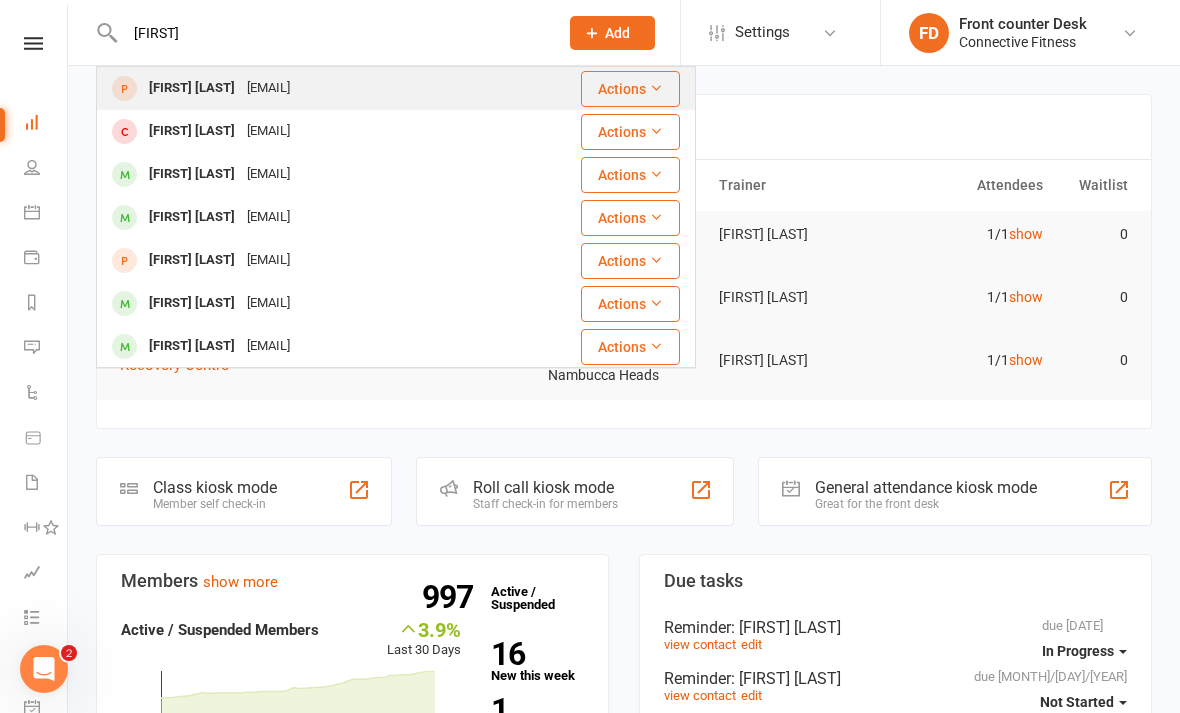 type on "[FIRST]" 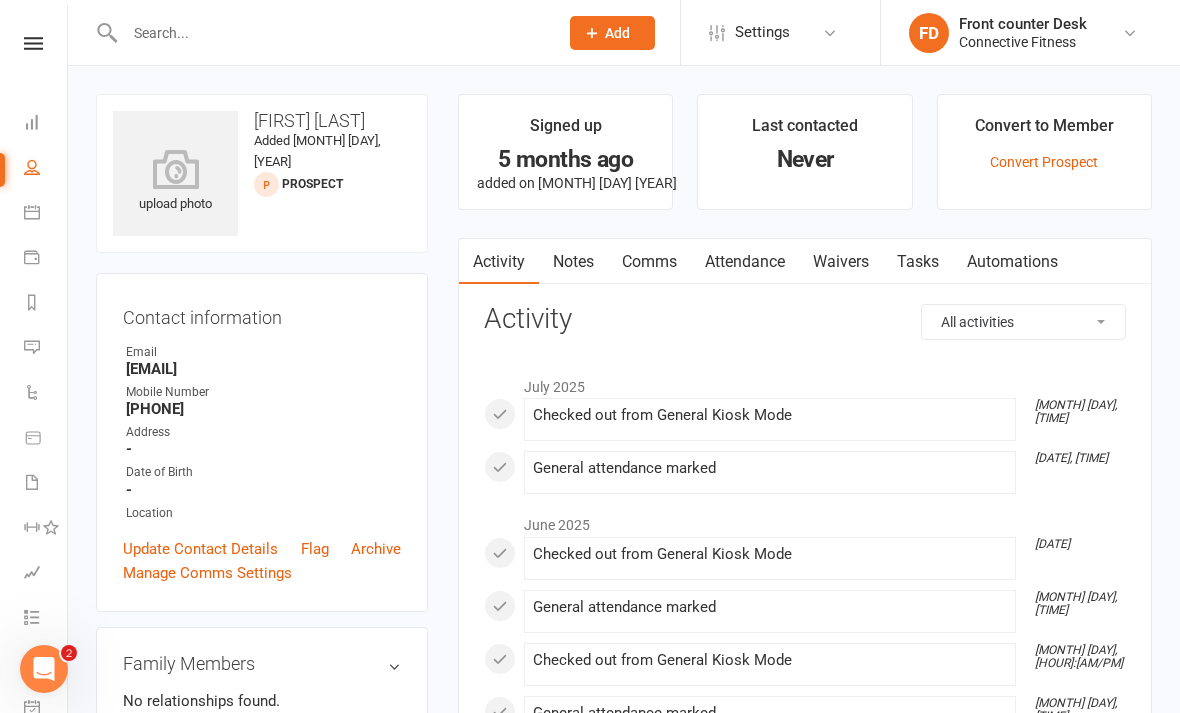 click on "Attendance" at bounding box center [745, 262] 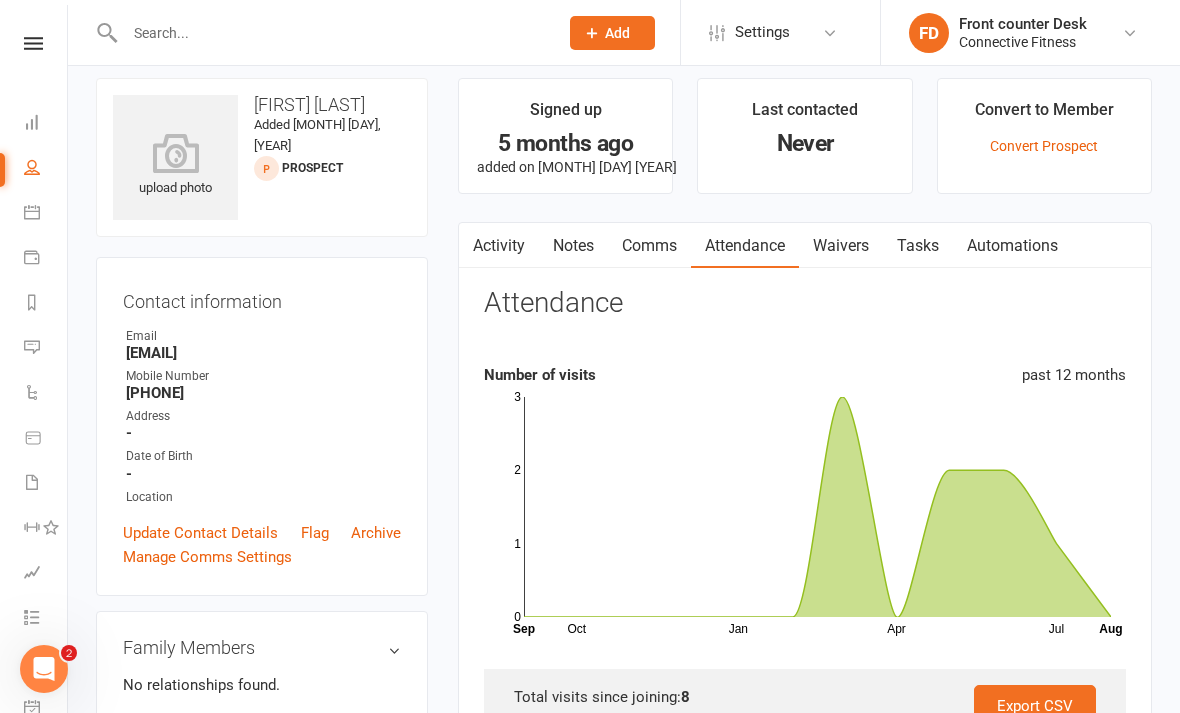 scroll, scrollTop: 0, scrollLeft: 0, axis: both 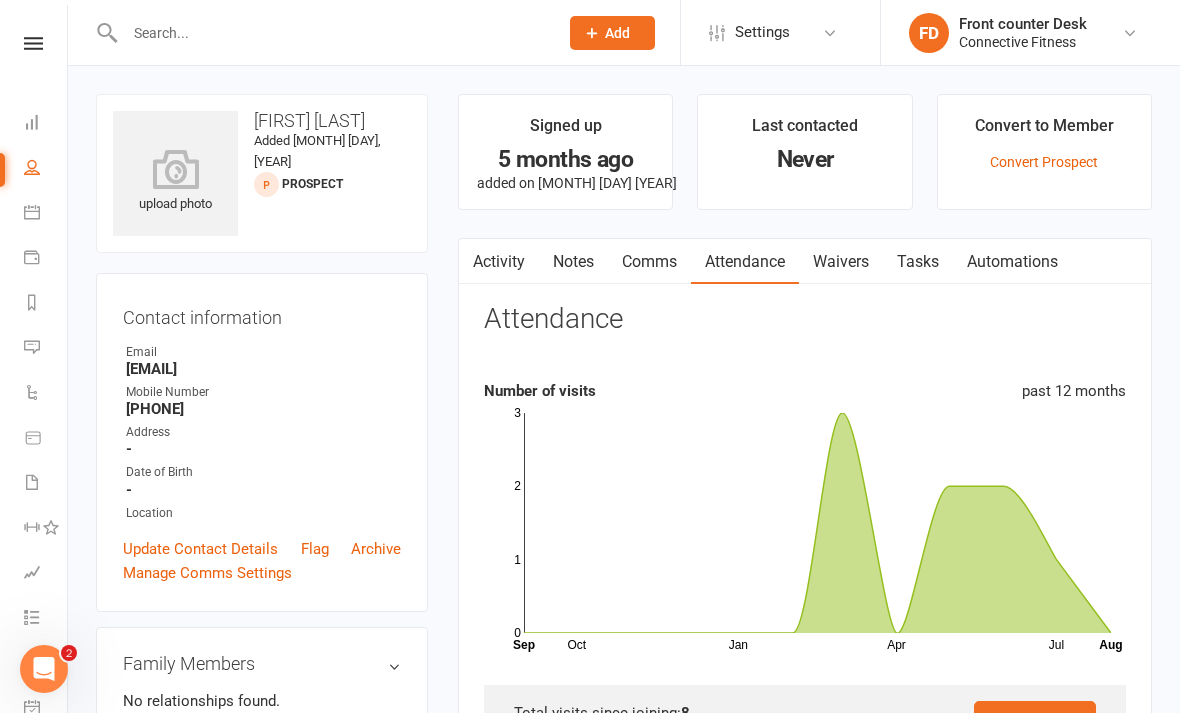 click on "Activity" at bounding box center [499, 262] 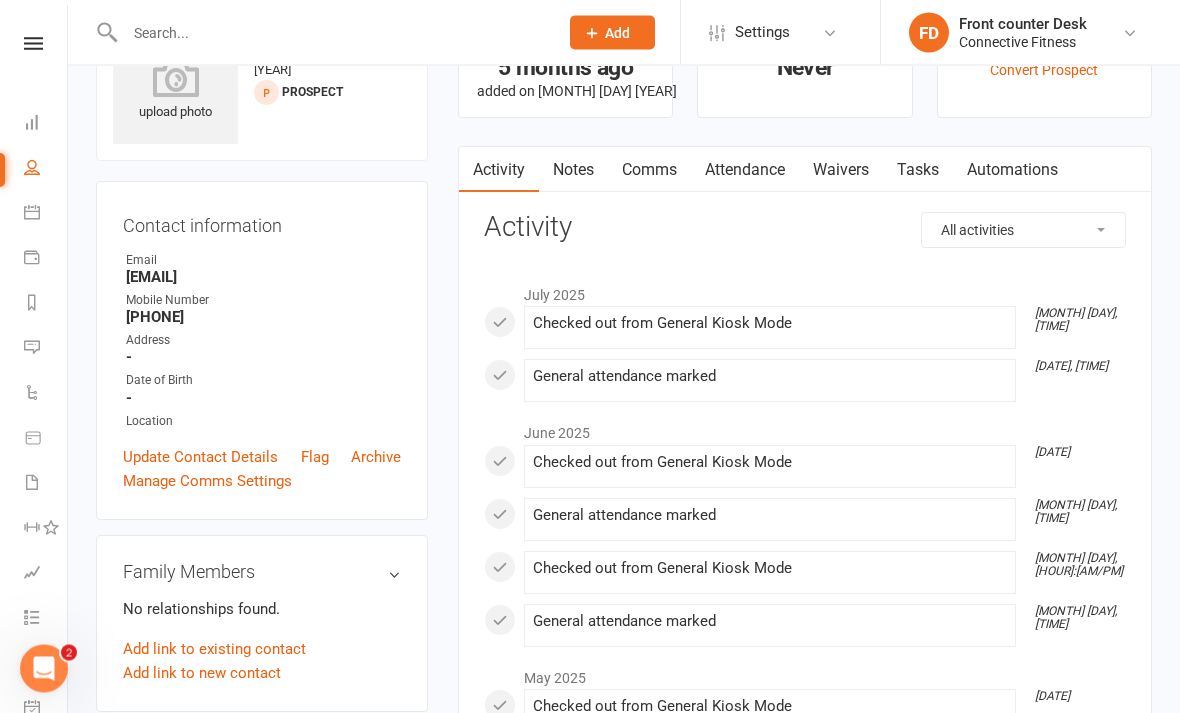 scroll, scrollTop: 0, scrollLeft: 0, axis: both 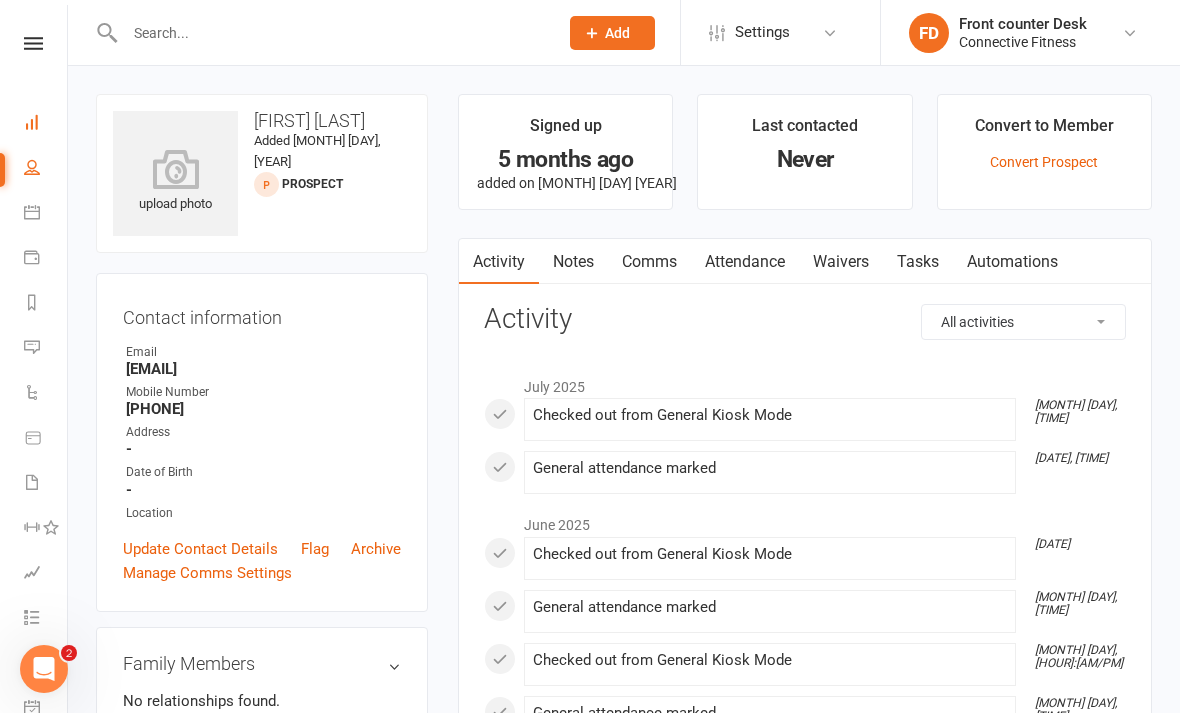 click on "Dashboard" at bounding box center [46, 124] 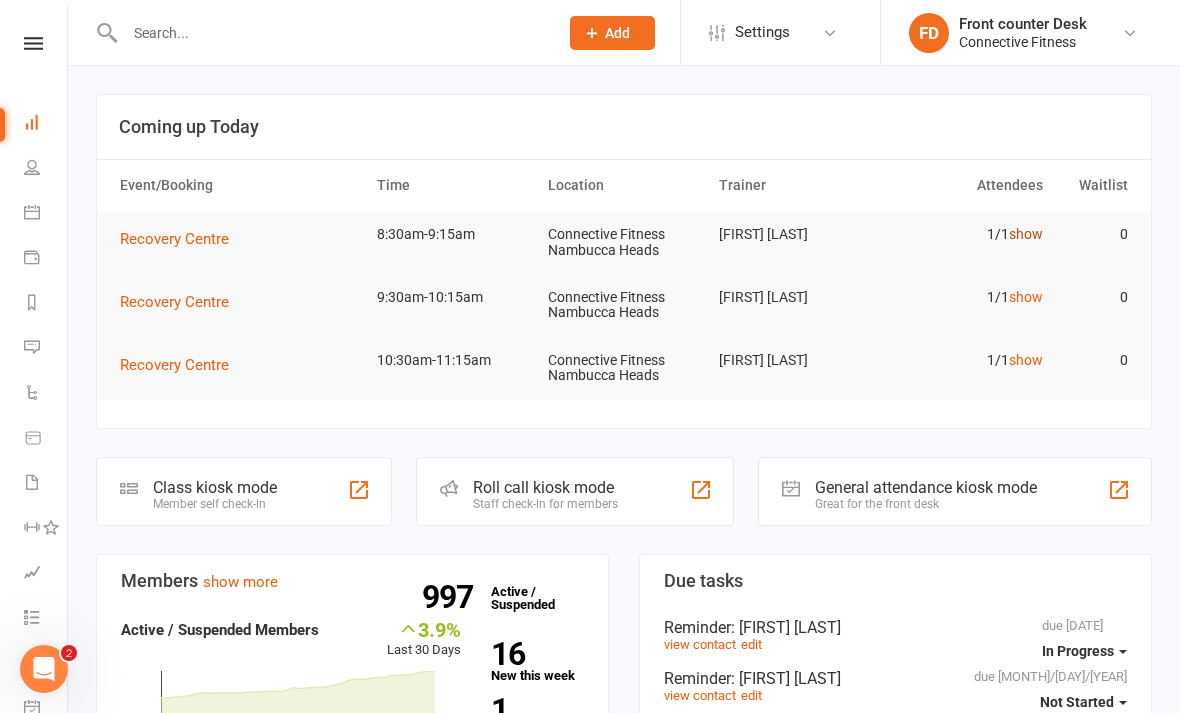 click on "show" at bounding box center [1026, 234] 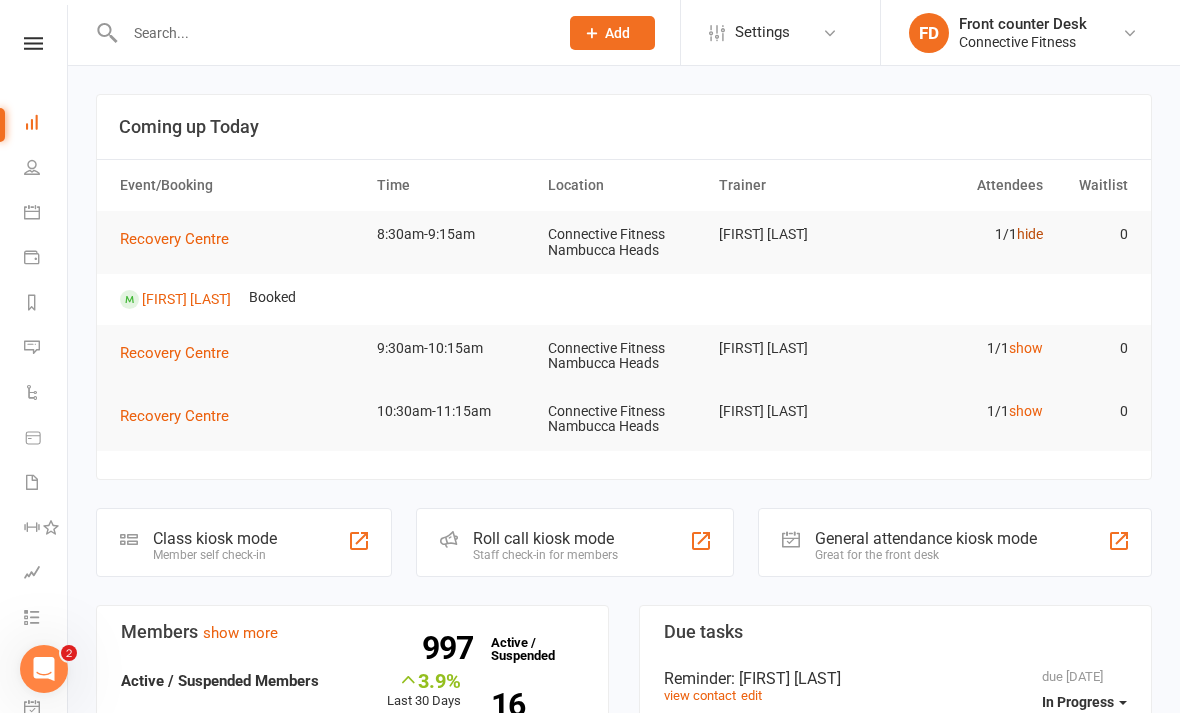 click on "hide" at bounding box center [1030, 234] 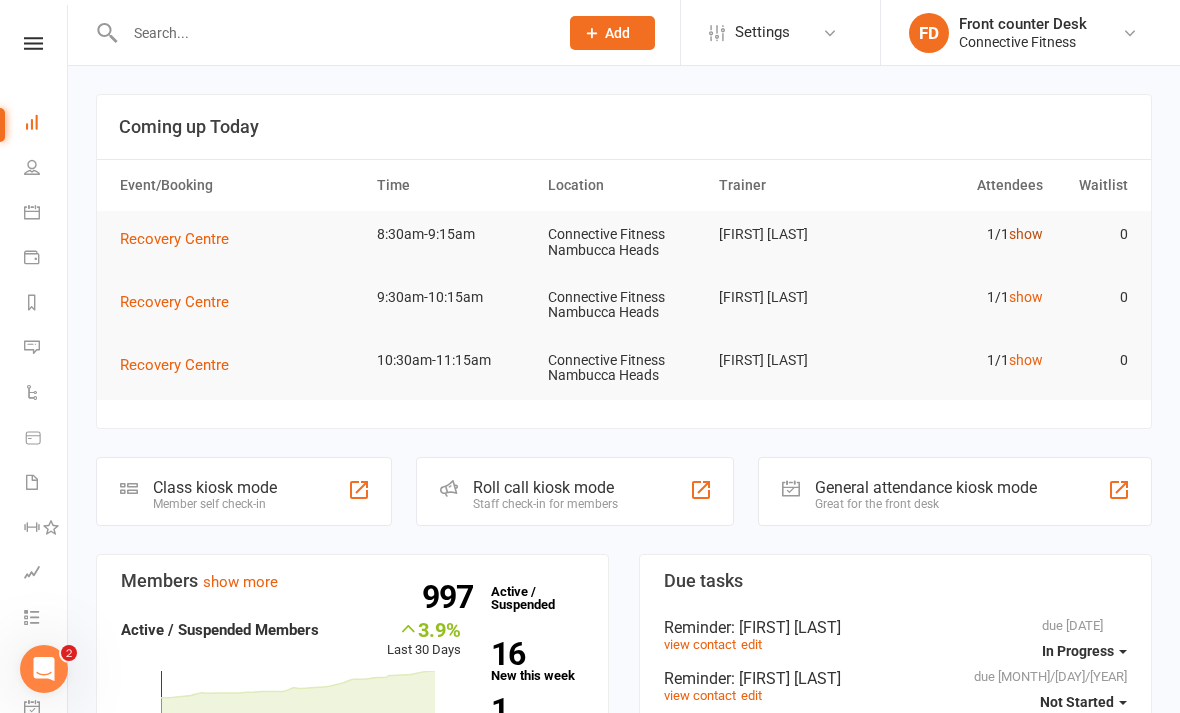 click on "show" at bounding box center [1026, 234] 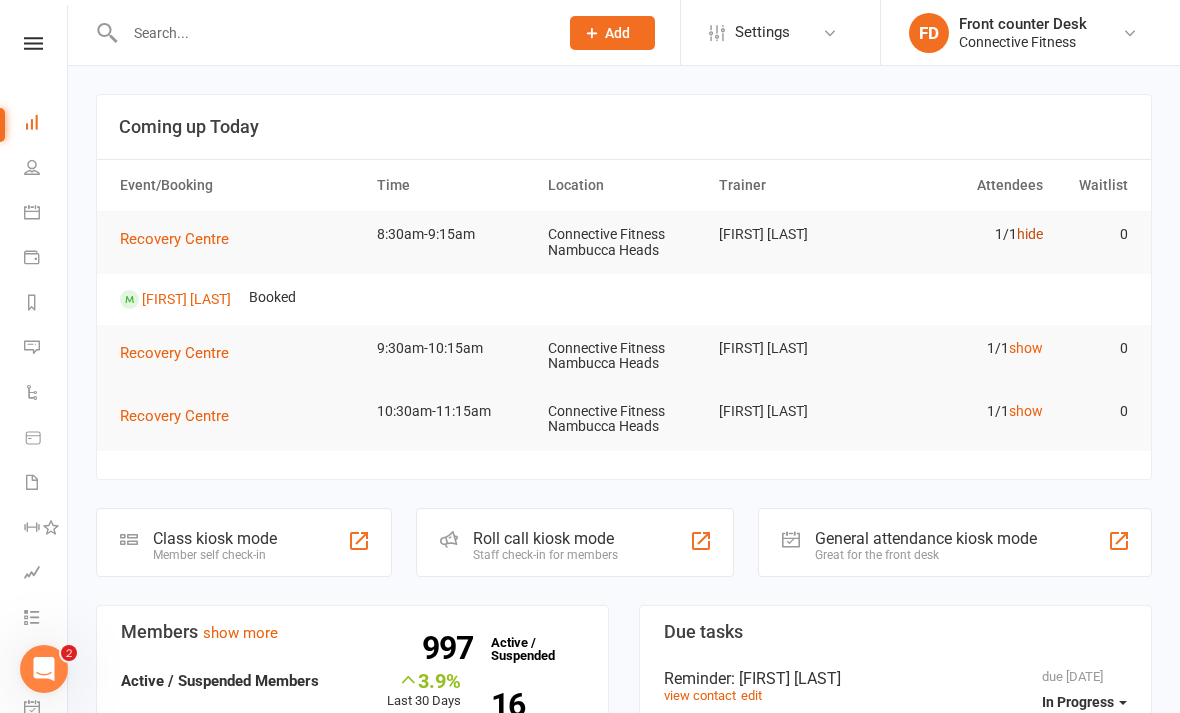 click on "hide" at bounding box center (1030, 234) 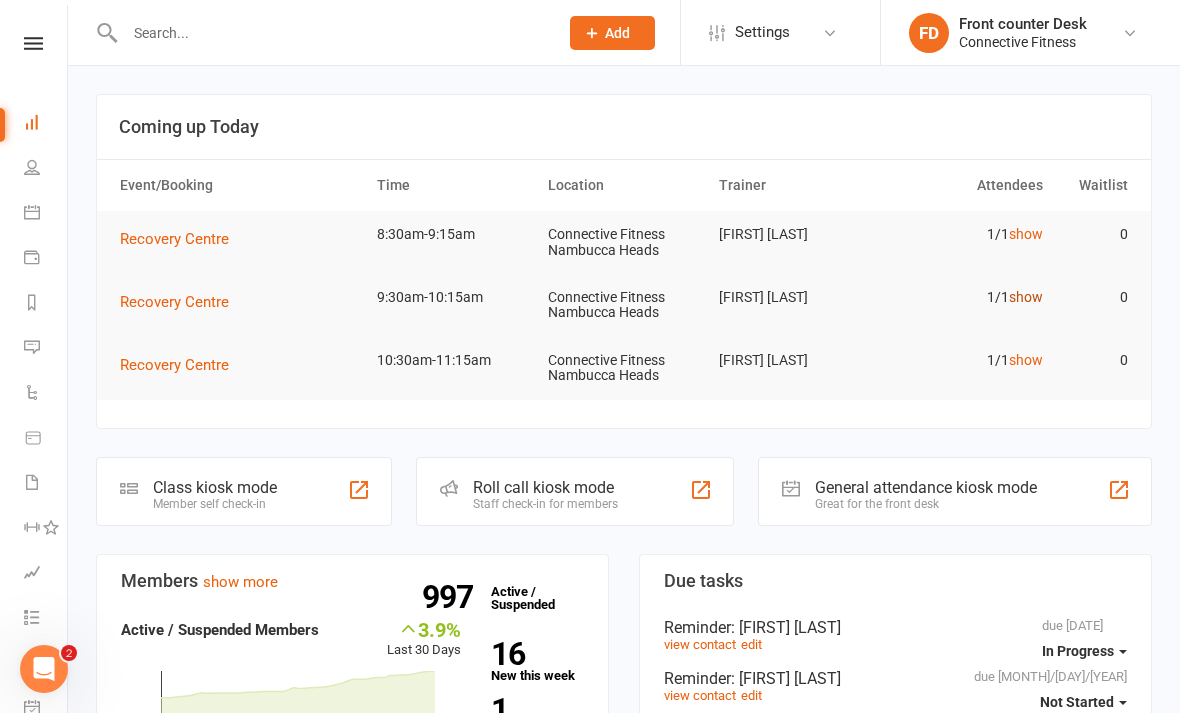 click on "show" at bounding box center [1026, 297] 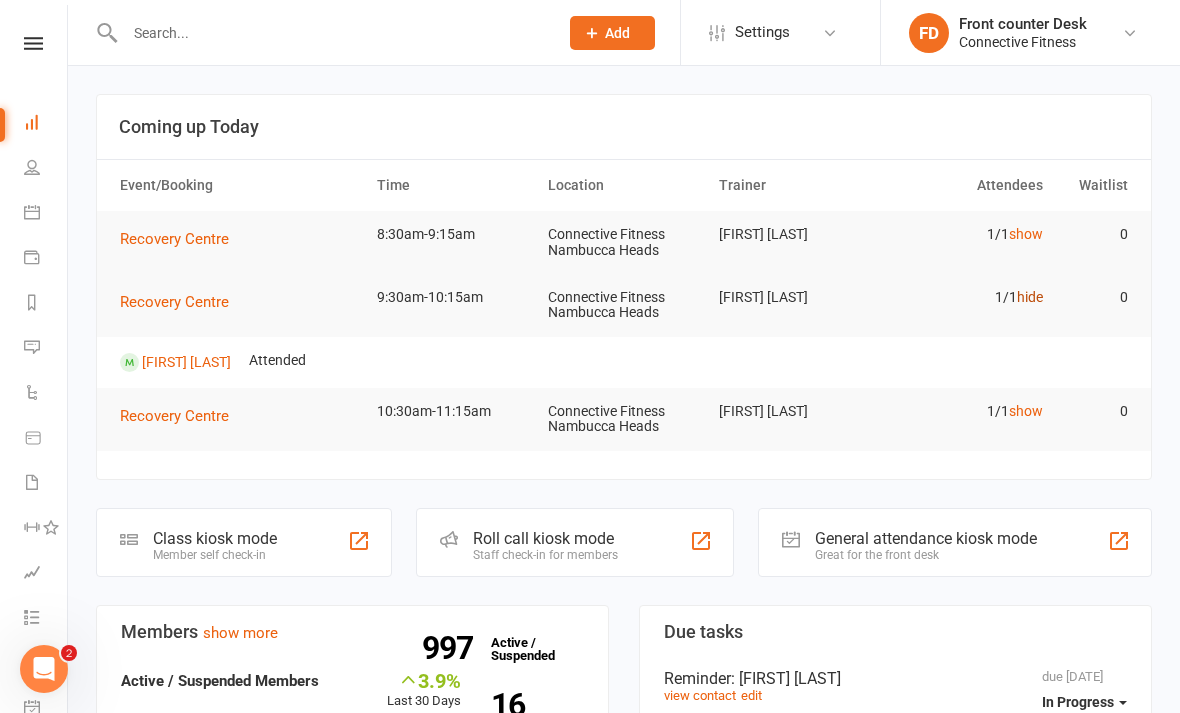 click on "hide" at bounding box center [1030, 297] 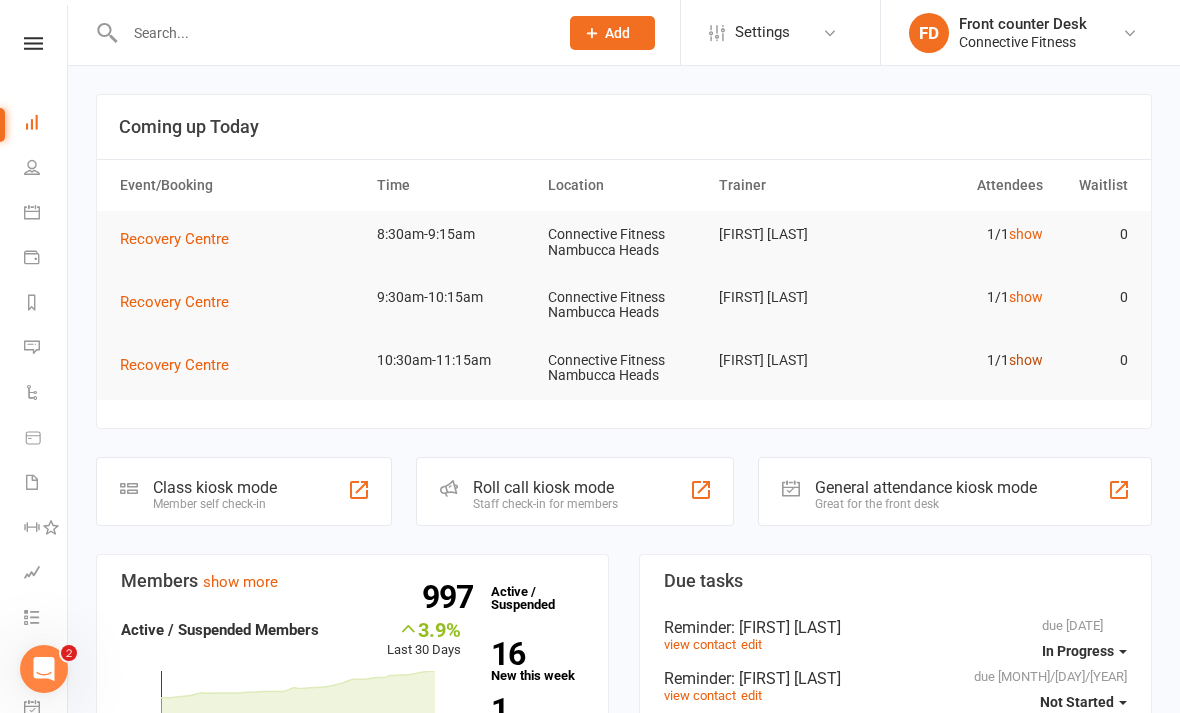click on "show" at bounding box center [1026, 360] 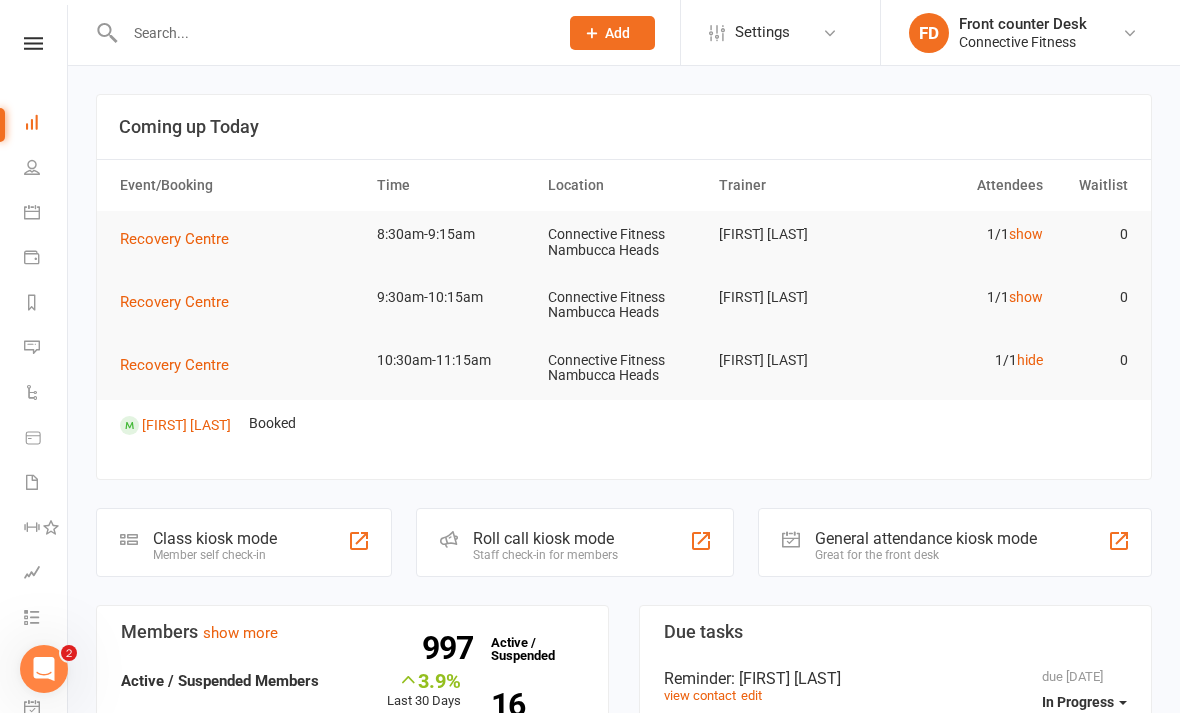 click on "1/1 hide" at bounding box center (966, 360) 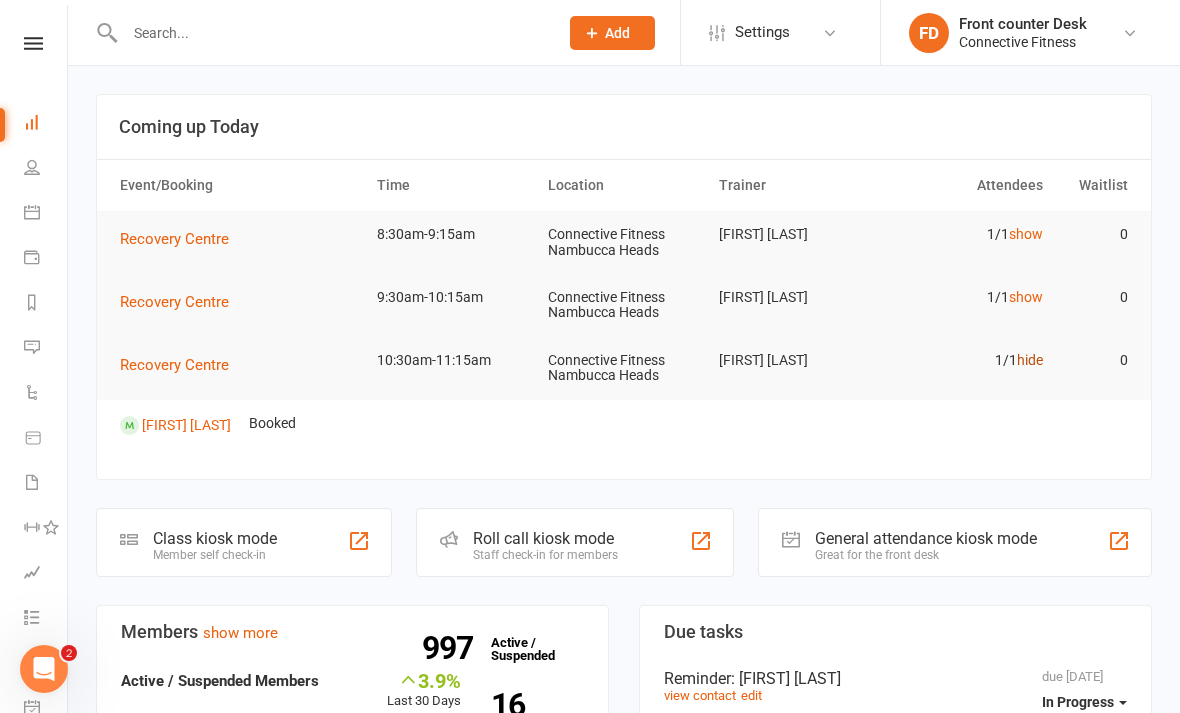 click on "hide" at bounding box center [1030, 360] 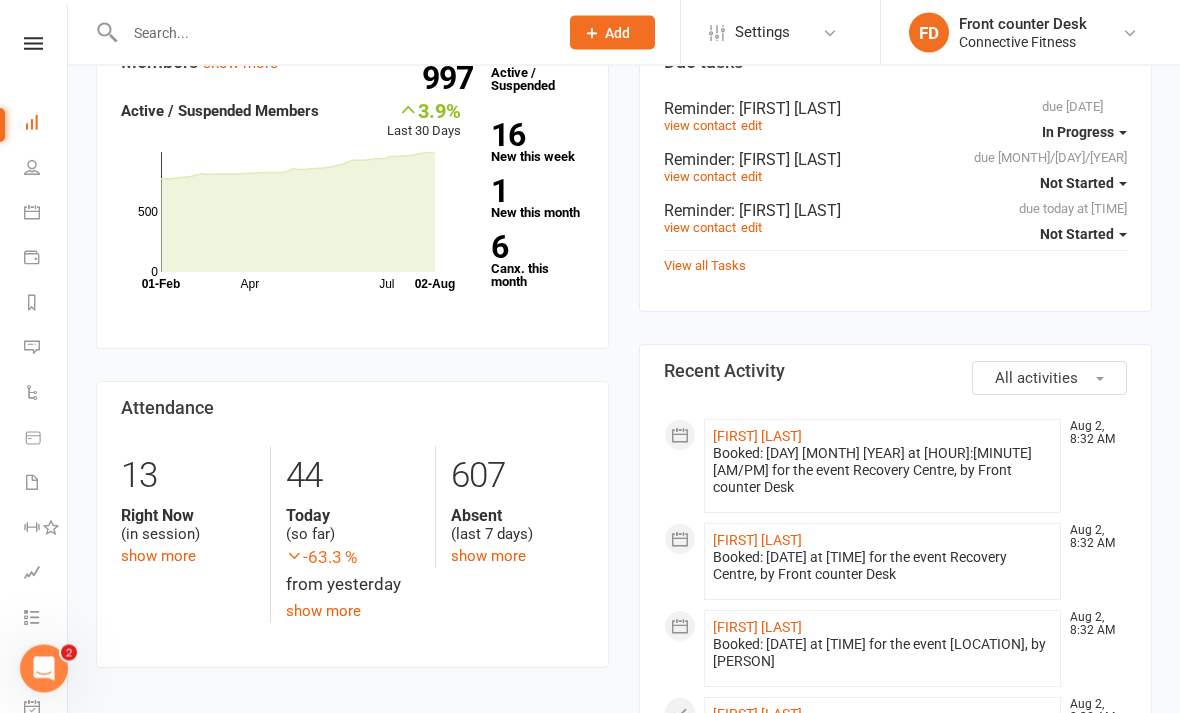 scroll, scrollTop: 517, scrollLeft: 0, axis: vertical 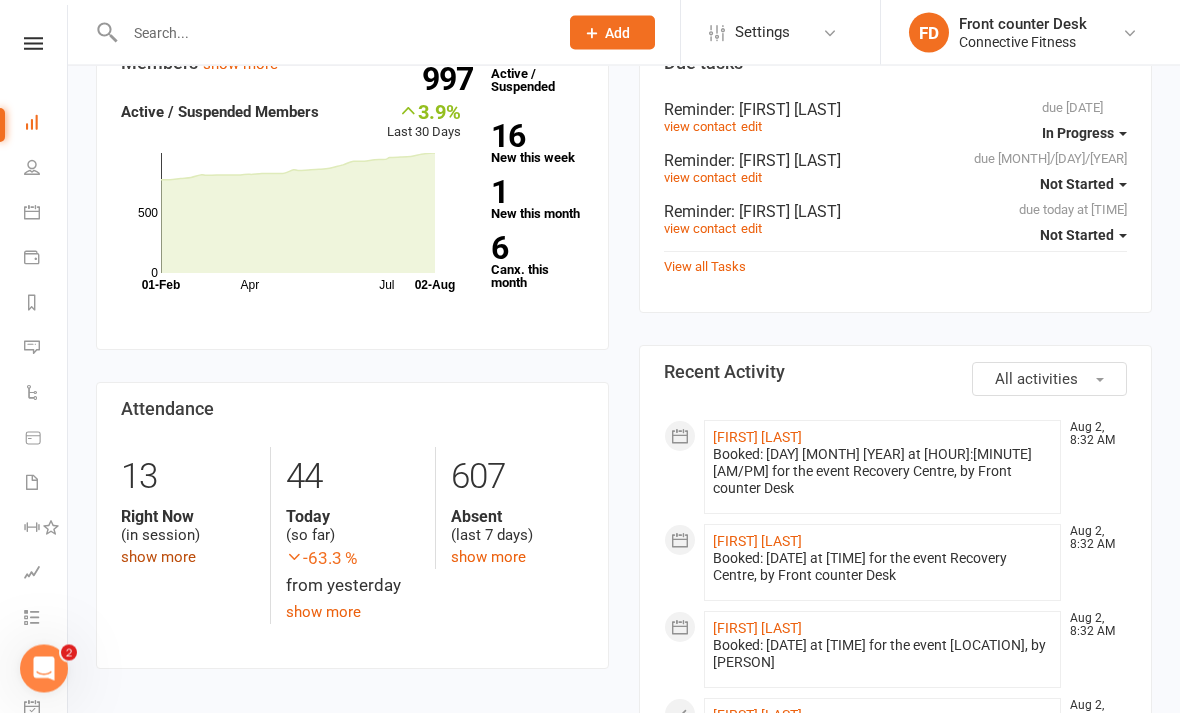 click on "show more" 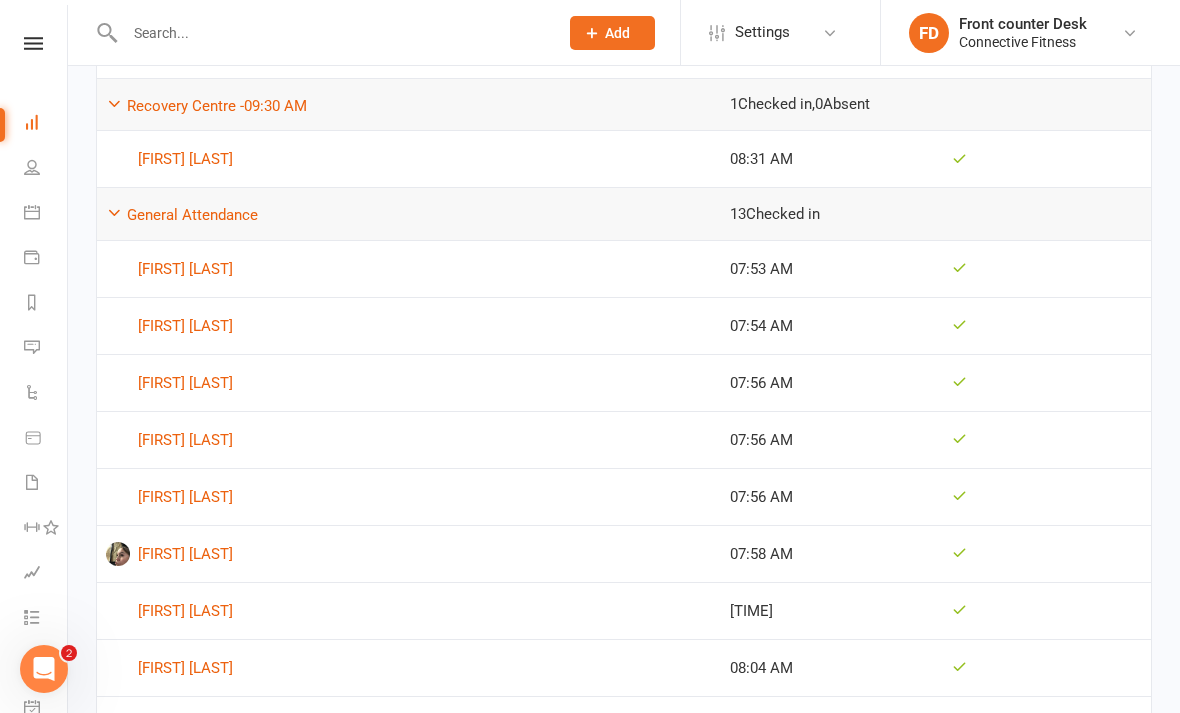 scroll, scrollTop: 395, scrollLeft: 0, axis: vertical 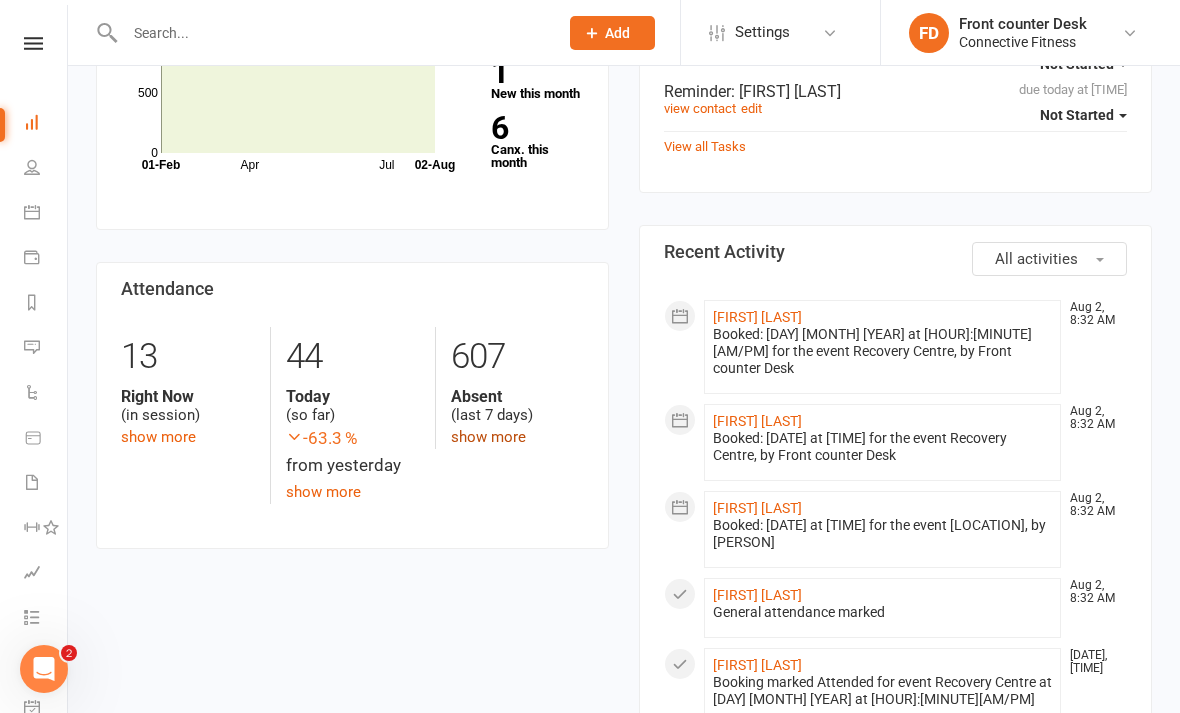click on "show more" 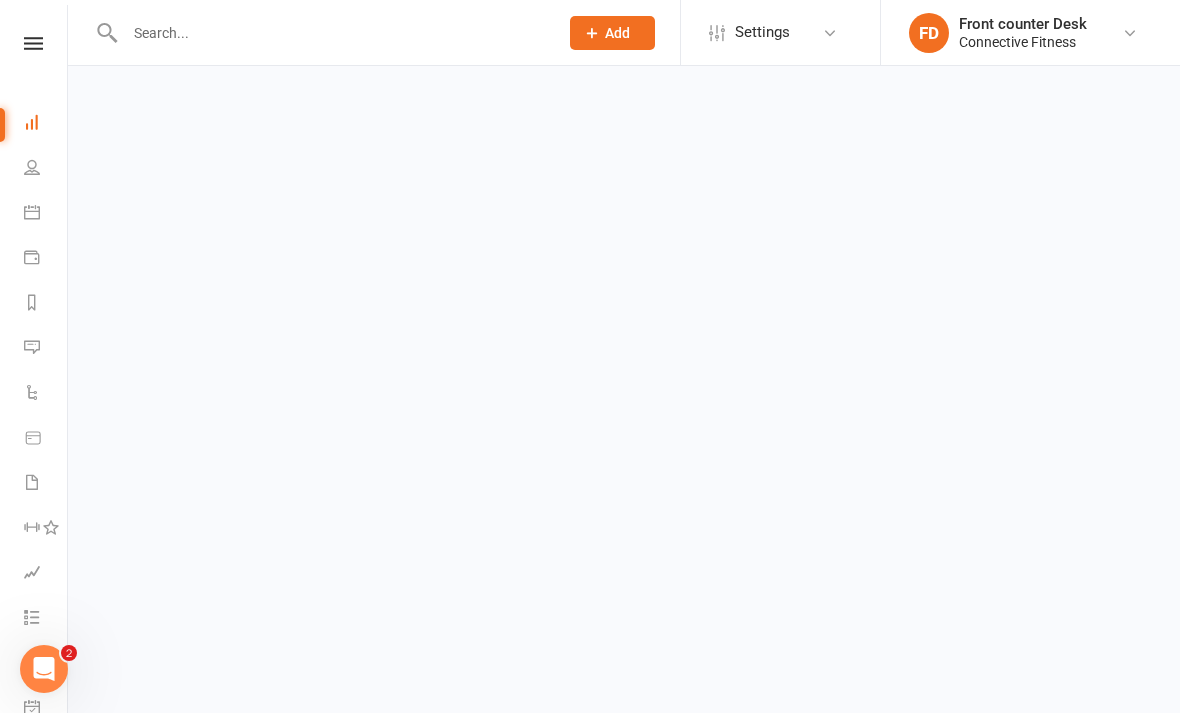 scroll, scrollTop: 0, scrollLeft: 0, axis: both 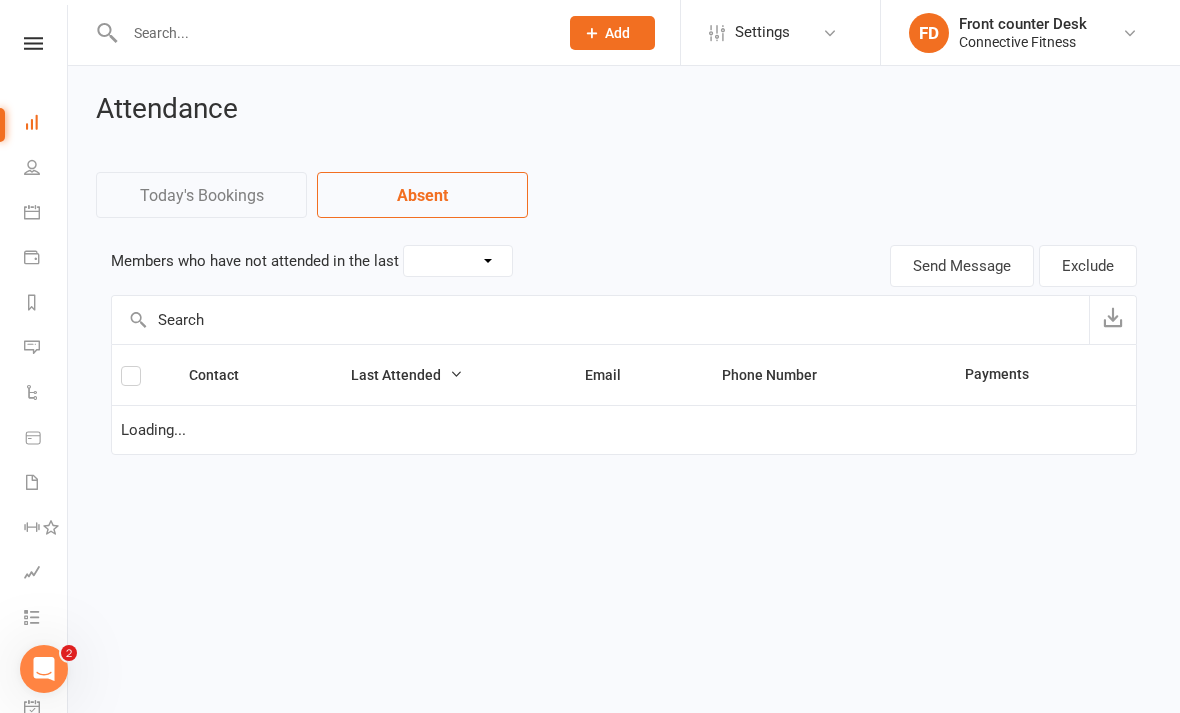 select on "7" 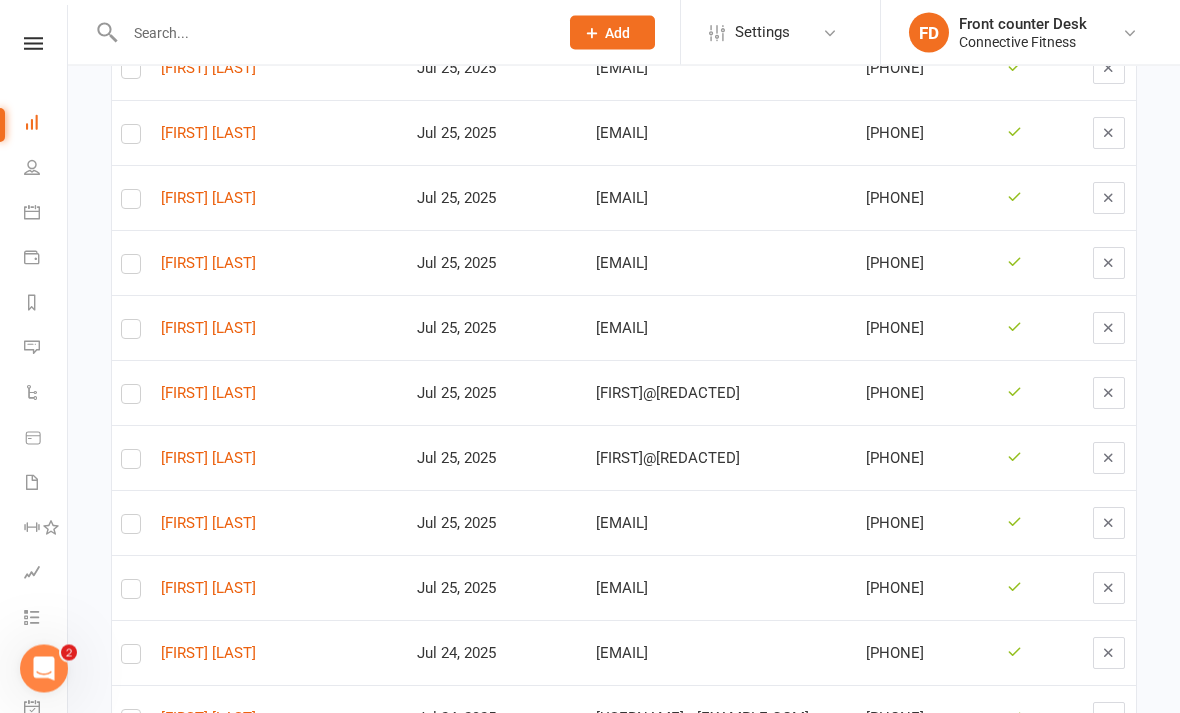 scroll, scrollTop: 0, scrollLeft: 0, axis: both 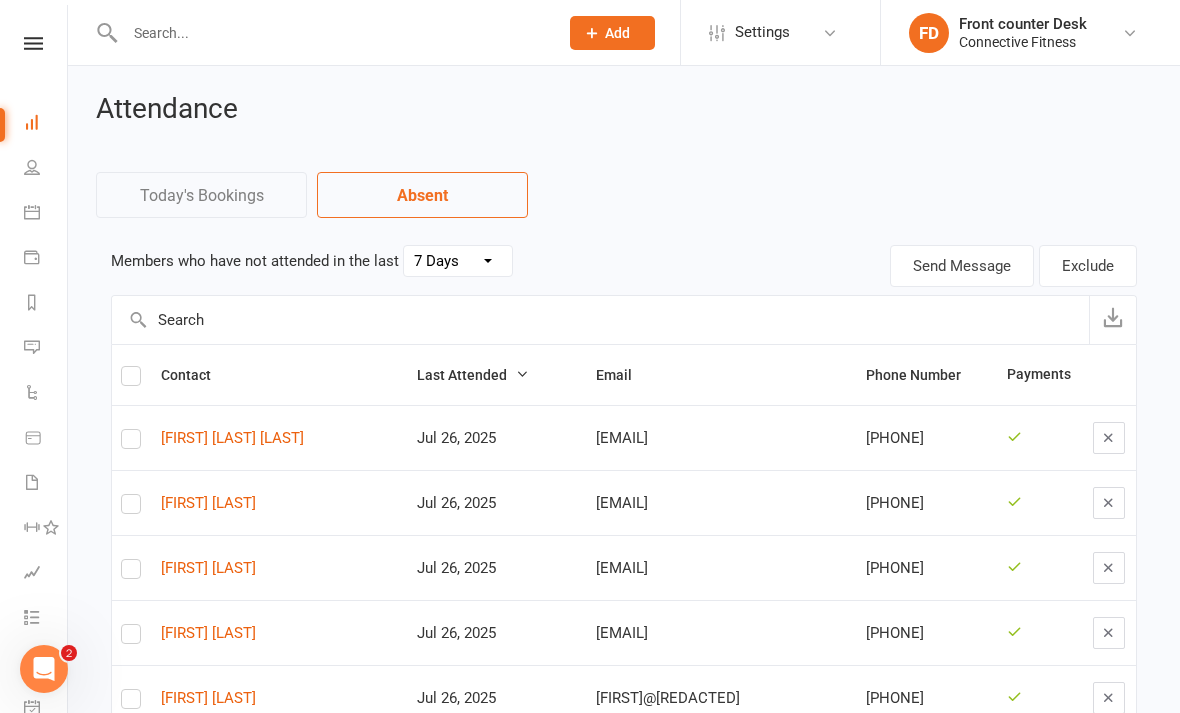 click at bounding box center (600, 320) 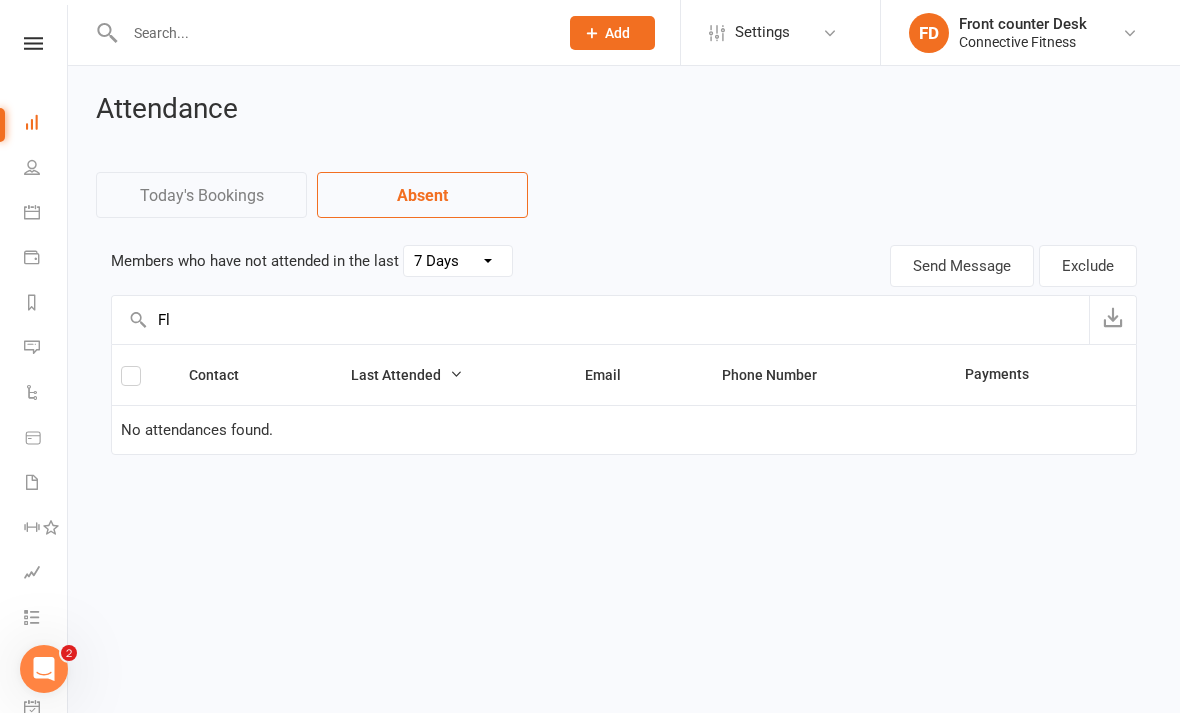type on "F" 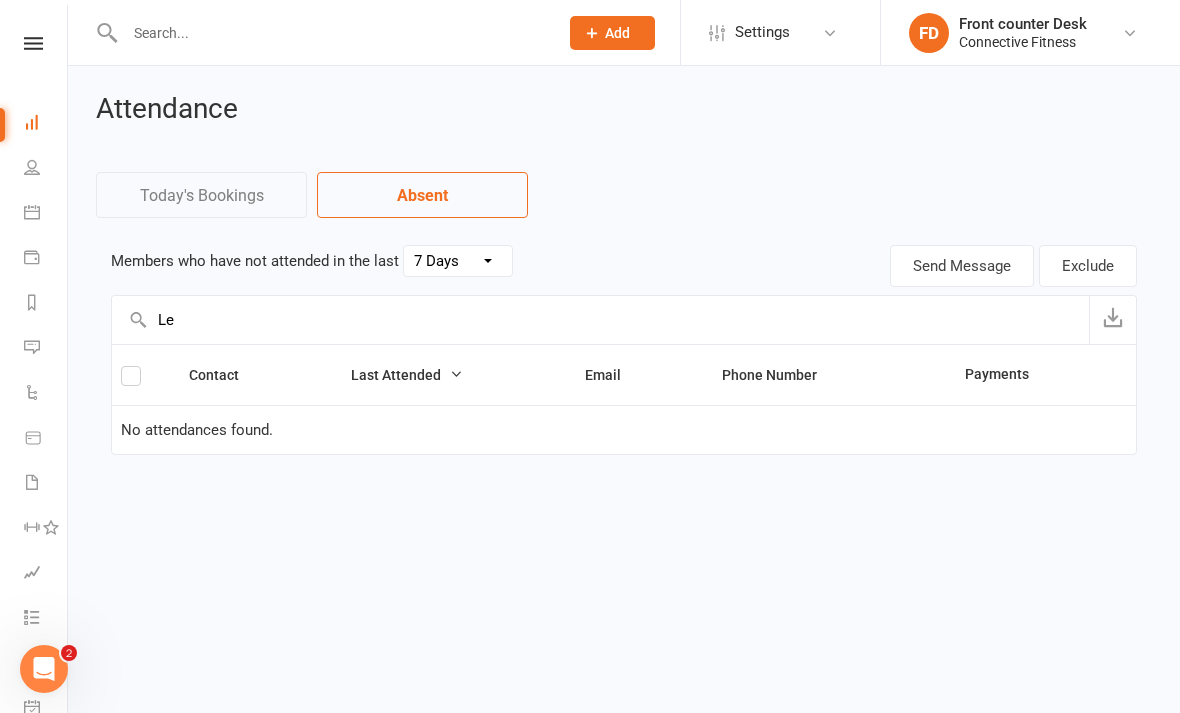 type on "L" 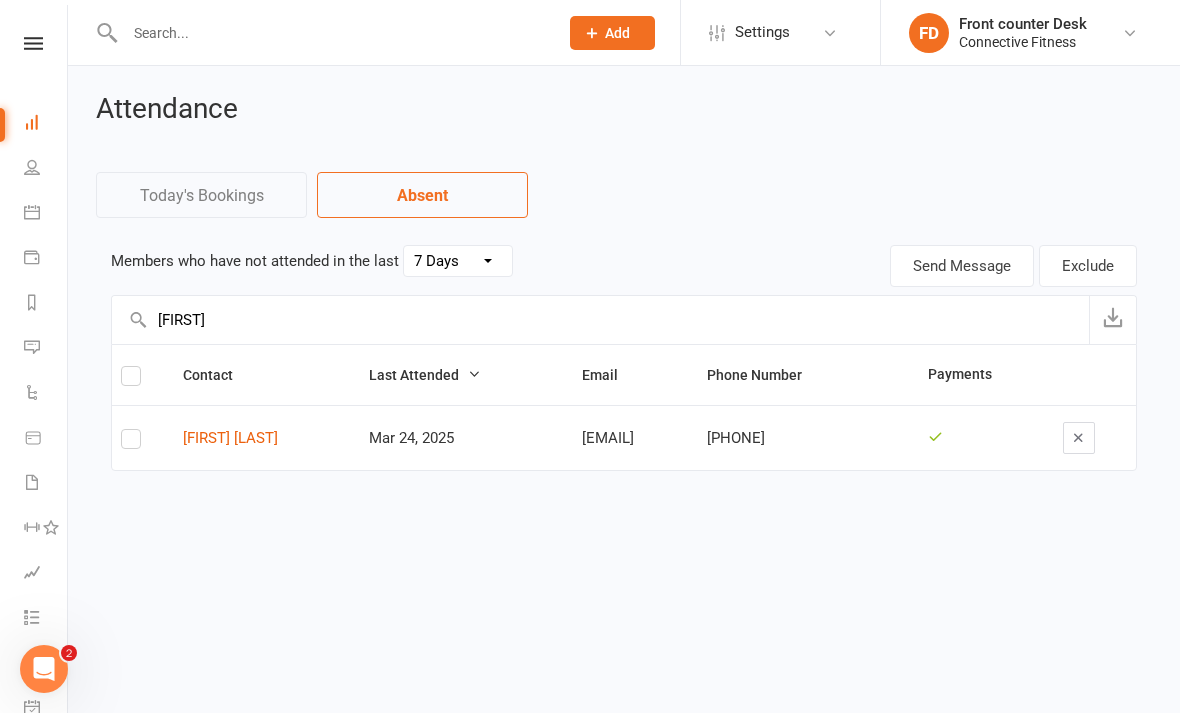 type on "[FIRST]" 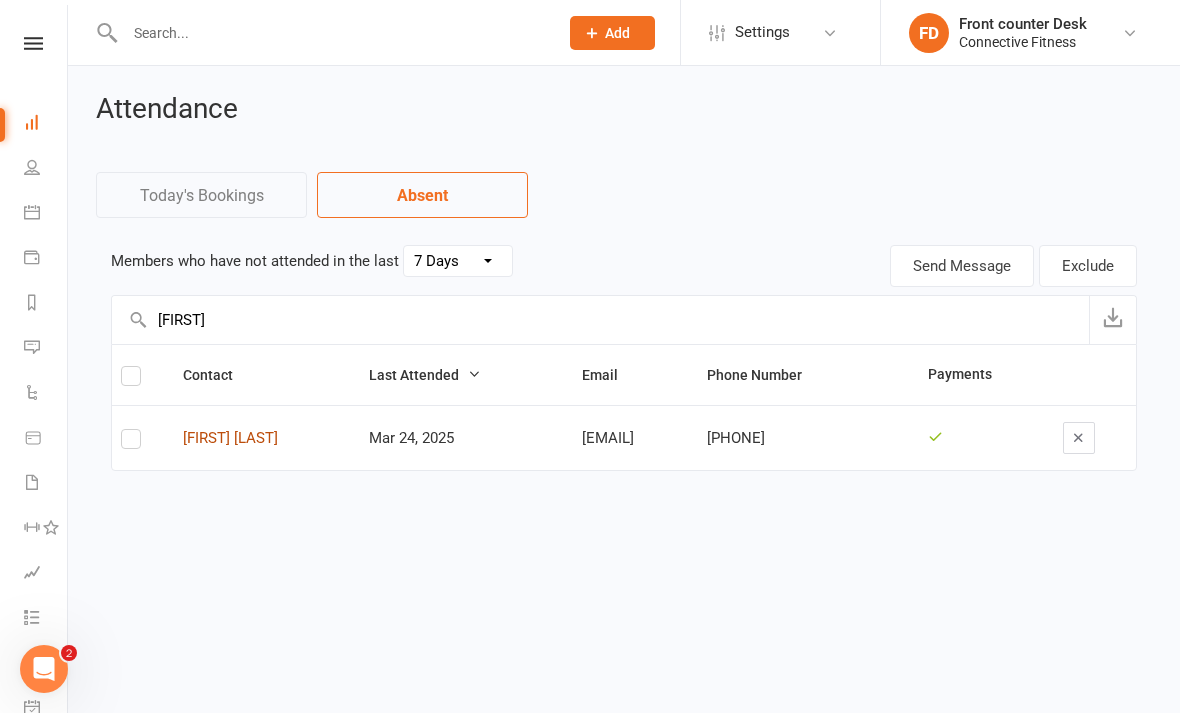 click on "[FIRST] [LAST]" at bounding box center [266, 438] 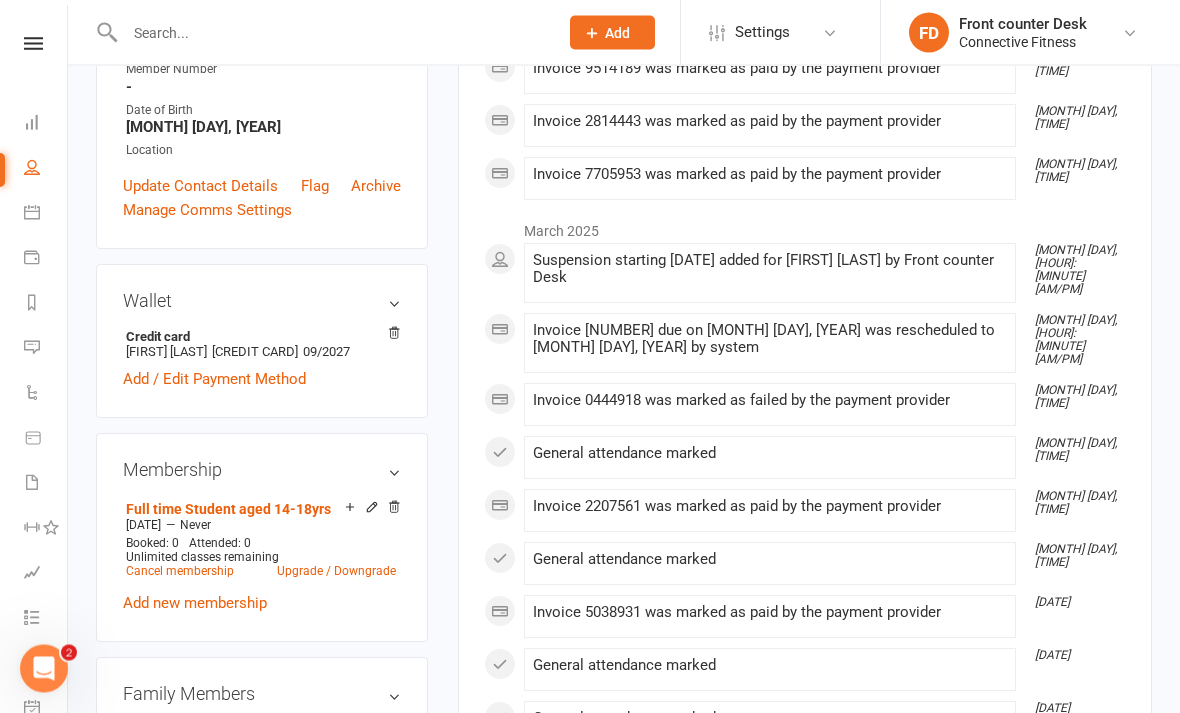 scroll, scrollTop: 436, scrollLeft: 0, axis: vertical 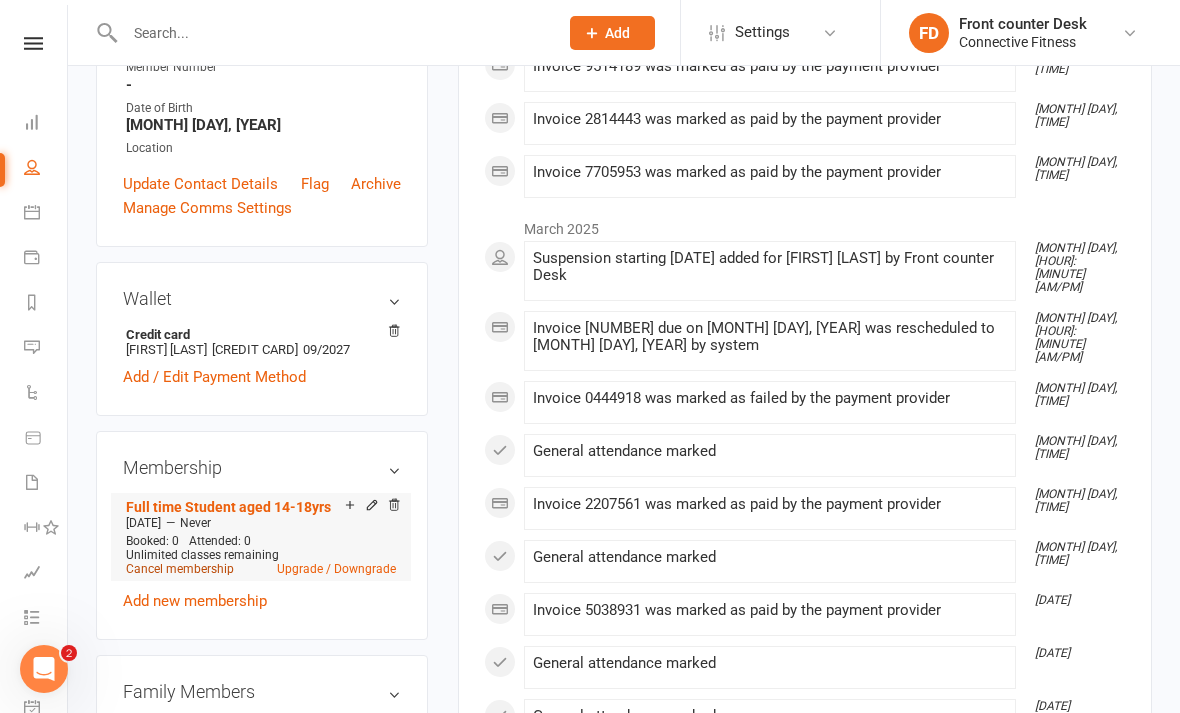 click on "Cancel membership" at bounding box center [180, 569] 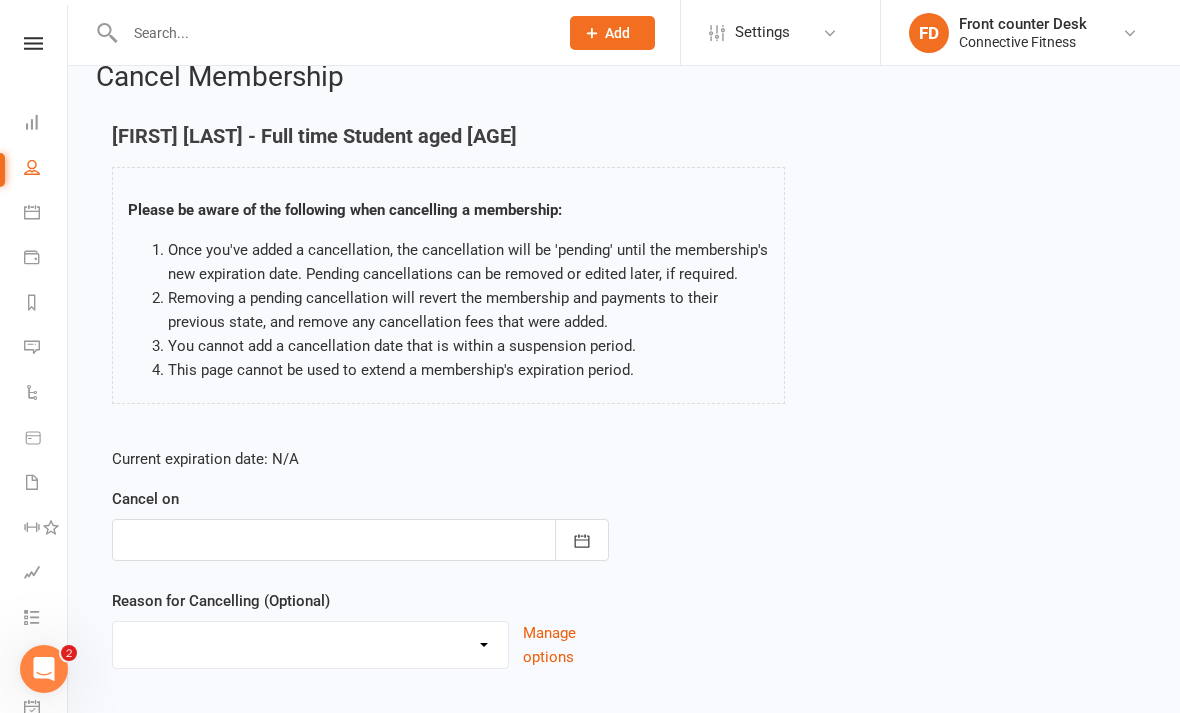 scroll, scrollTop: 103, scrollLeft: 0, axis: vertical 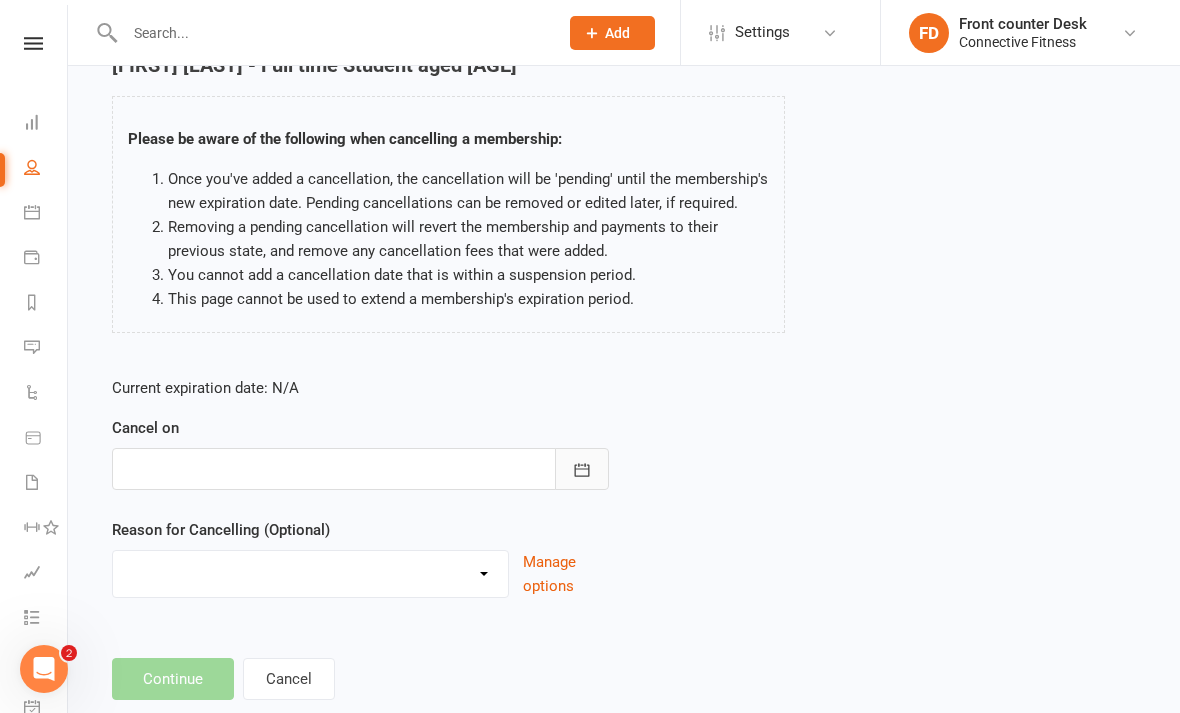 click 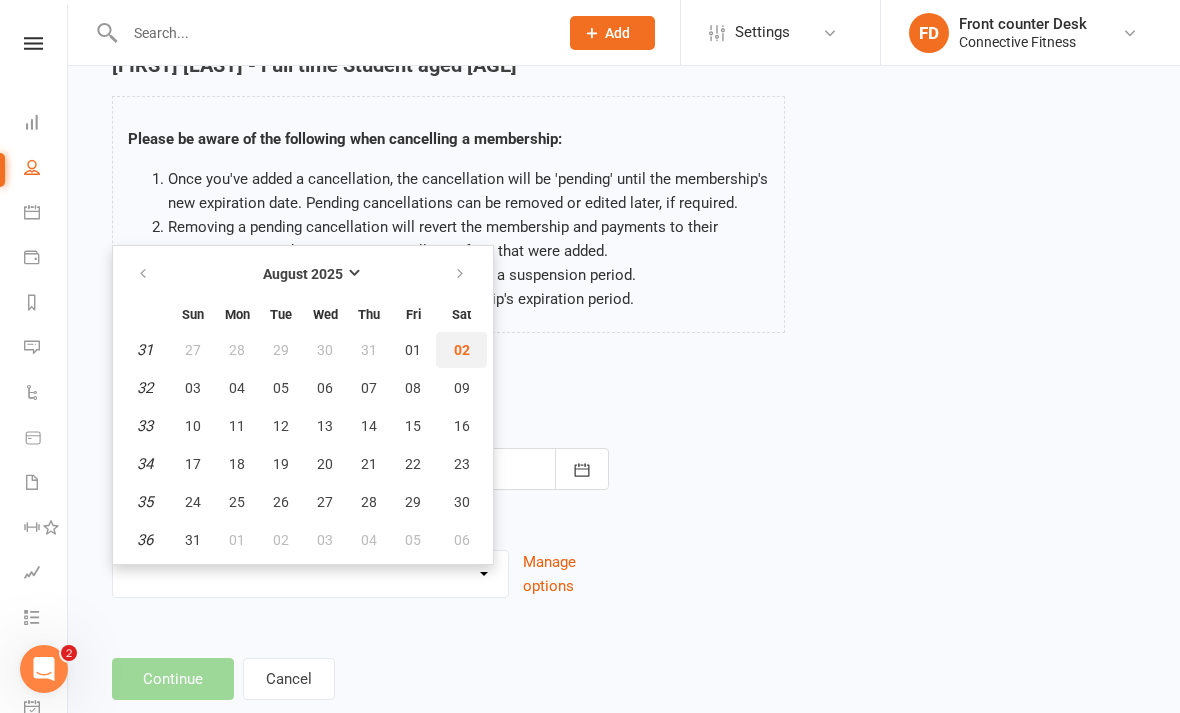 click on "02" at bounding box center (462, 350) 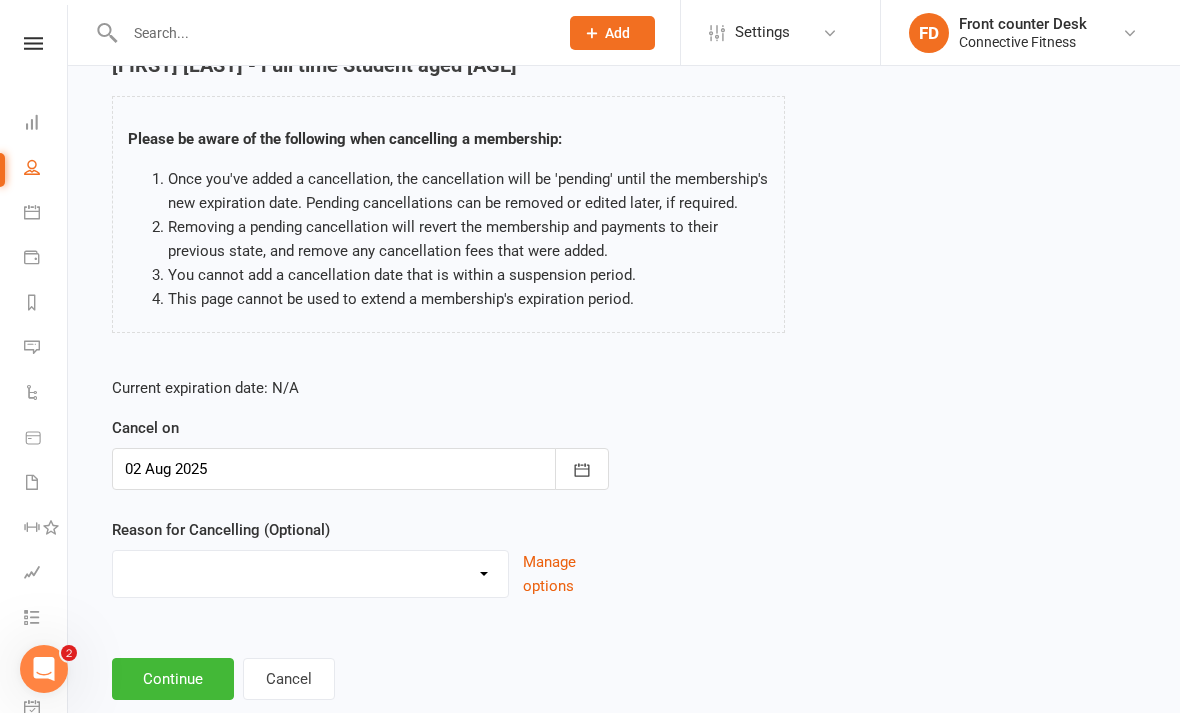 click on "Holiday Injury Member request at Facility  Member request Via email Member request via messenger Moved Away None Payment  Not using  Other reason" at bounding box center (310, 571) 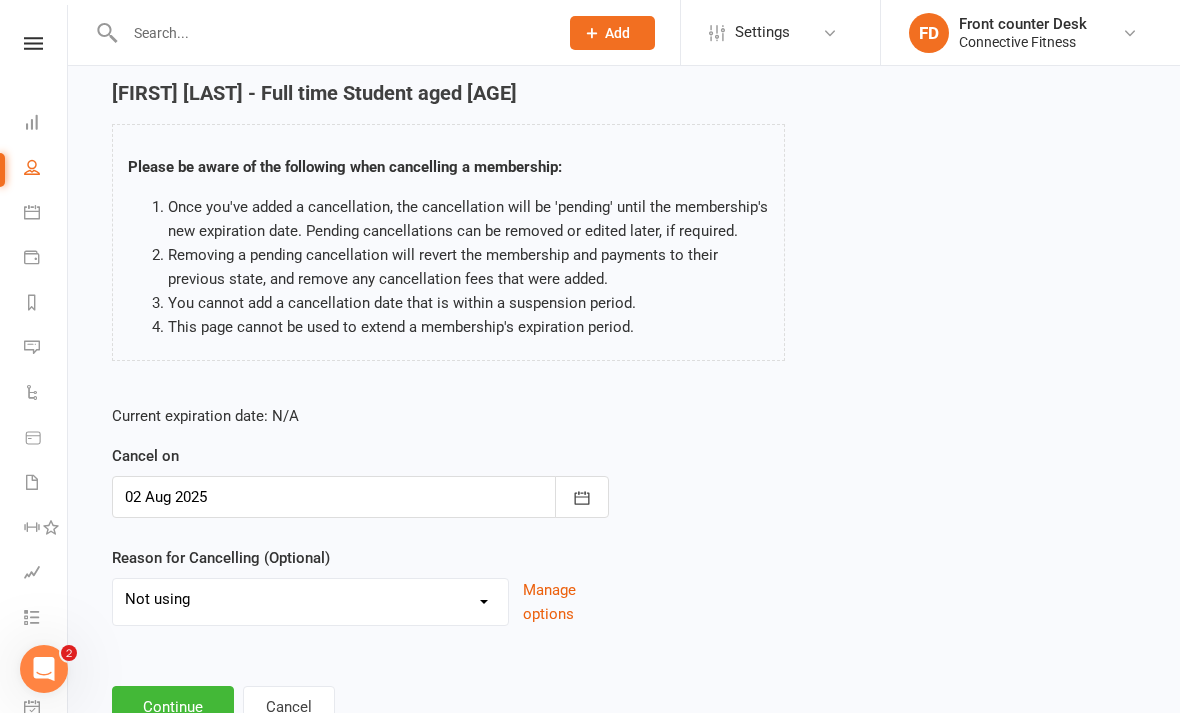 scroll, scrollTop: 103, scrollLeft: 0, axis: vertical 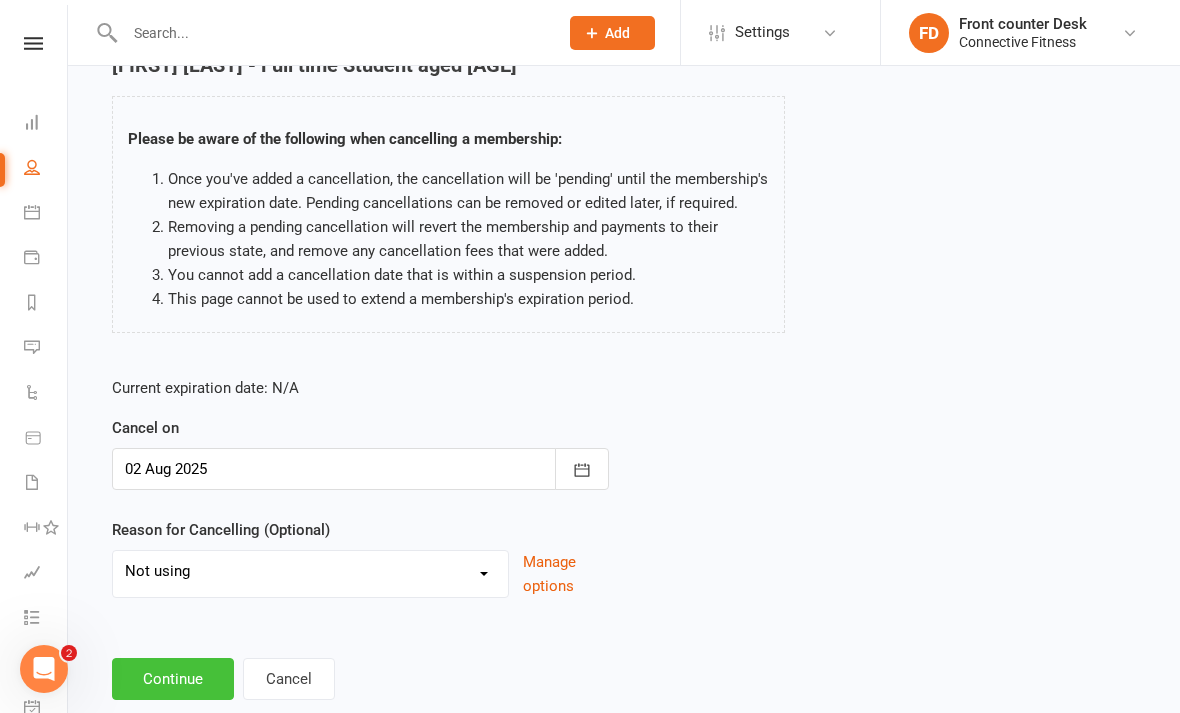 click on "Continue" at bounding box center [173, 679] 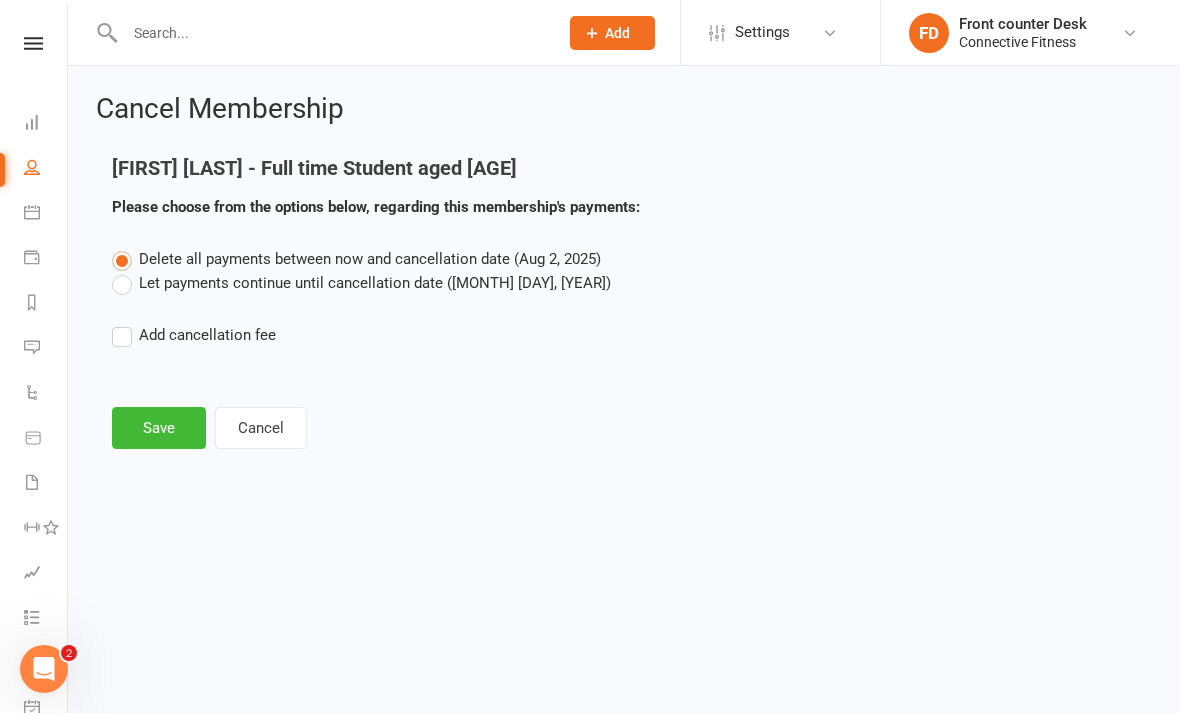 scroll, scrollTop: 0, scrollLeft: 0, axis: both 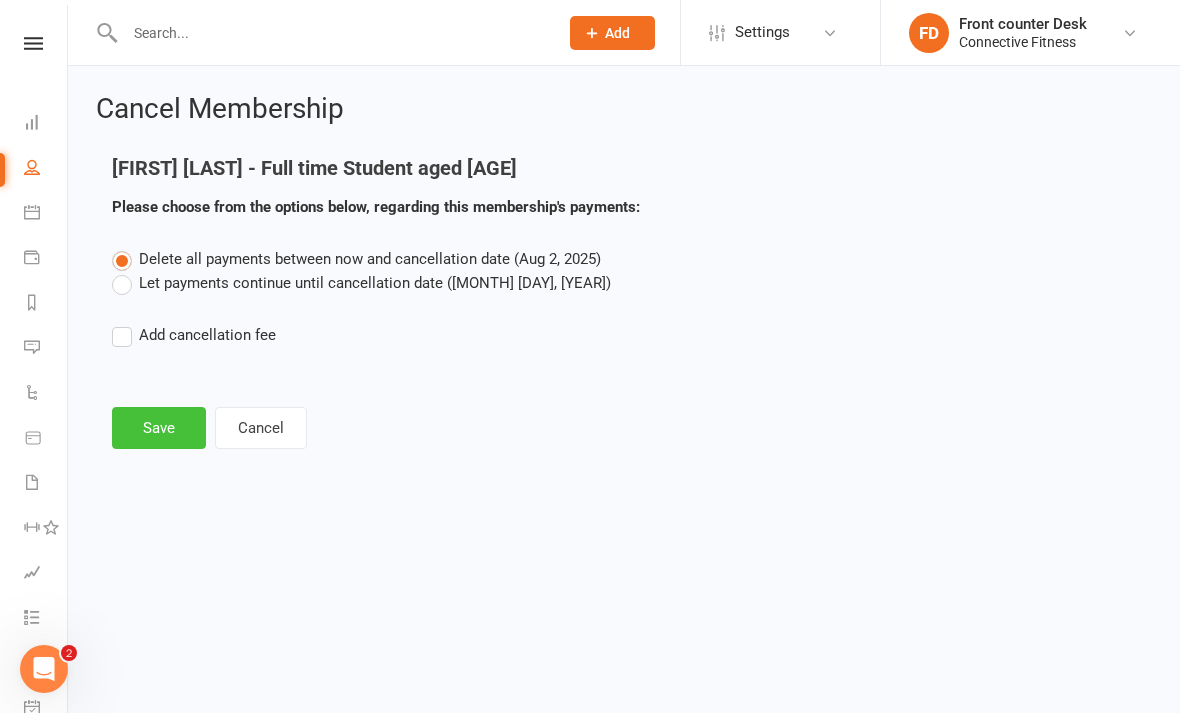 click on "Save" at bounding box center (159, 428) 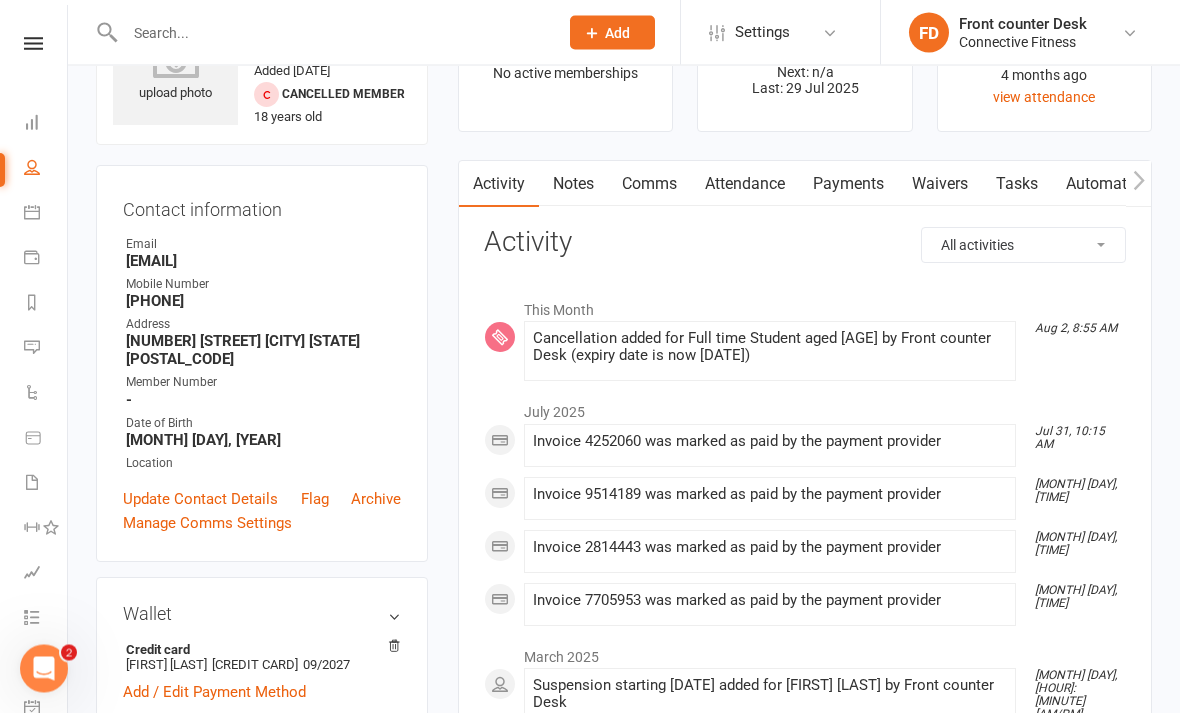 scroll, scrollTop: 0, scrollLeft: 0, axis: both 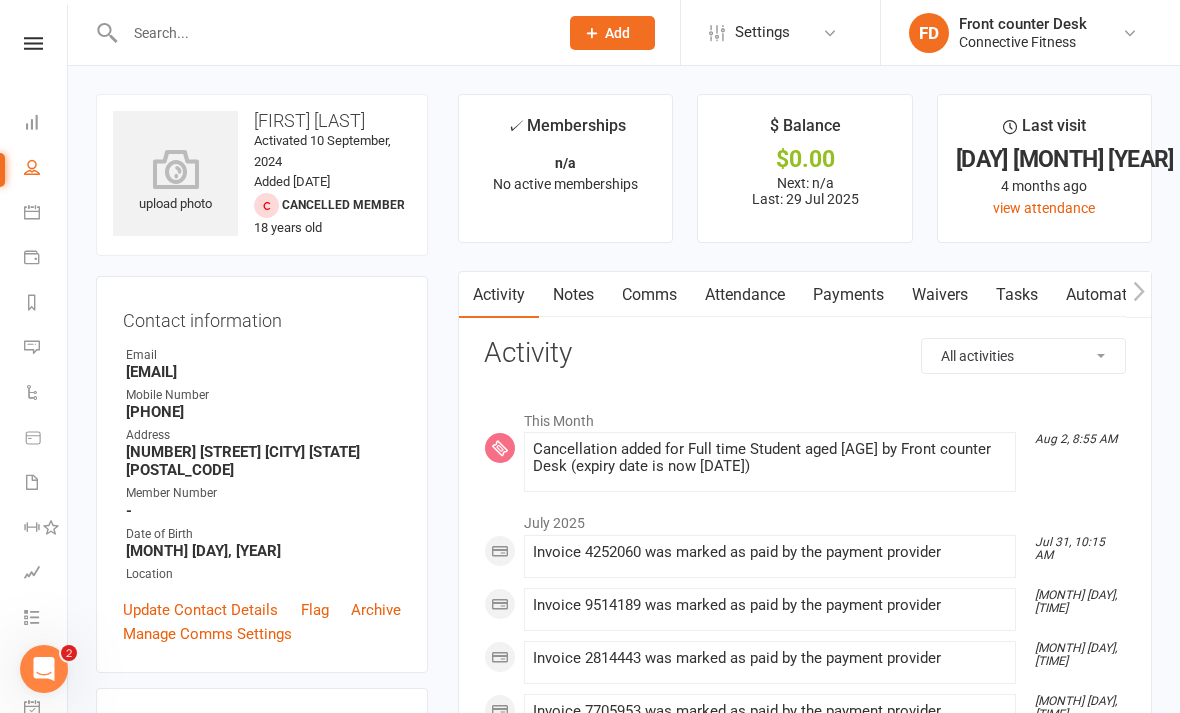 click on "Attendance" at bounding box center [745, 295] 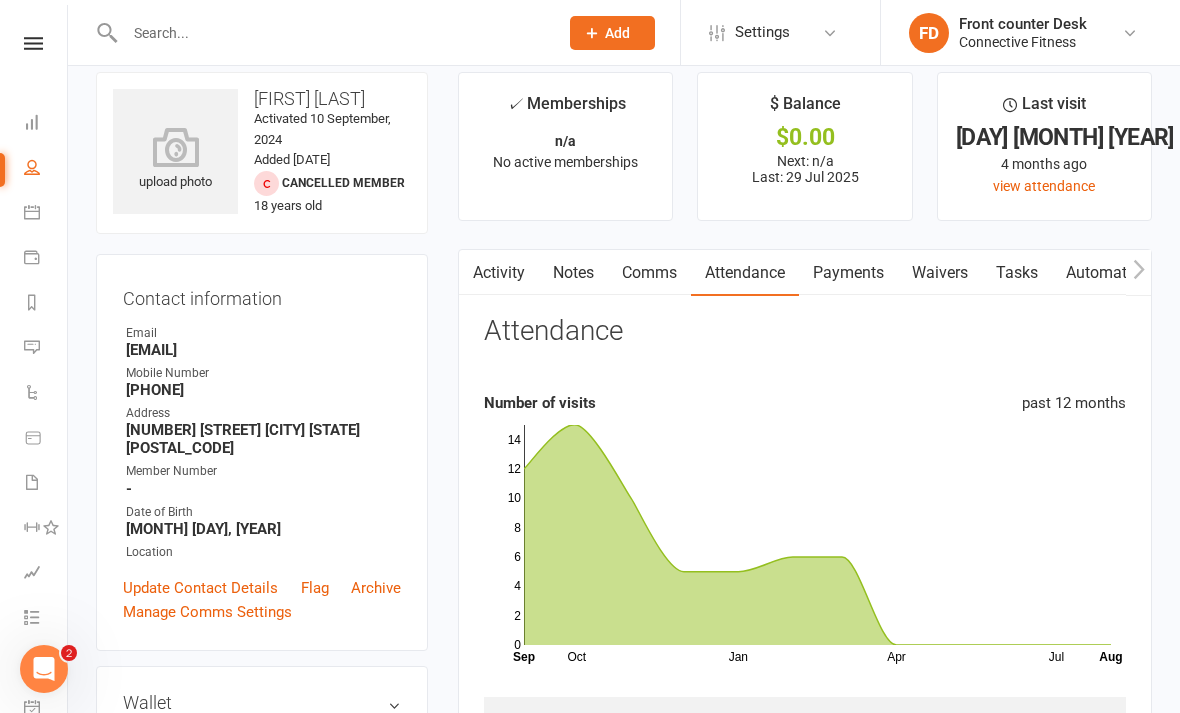 scroll, scrollTop: 0, scrollLeft: 0, axis: both 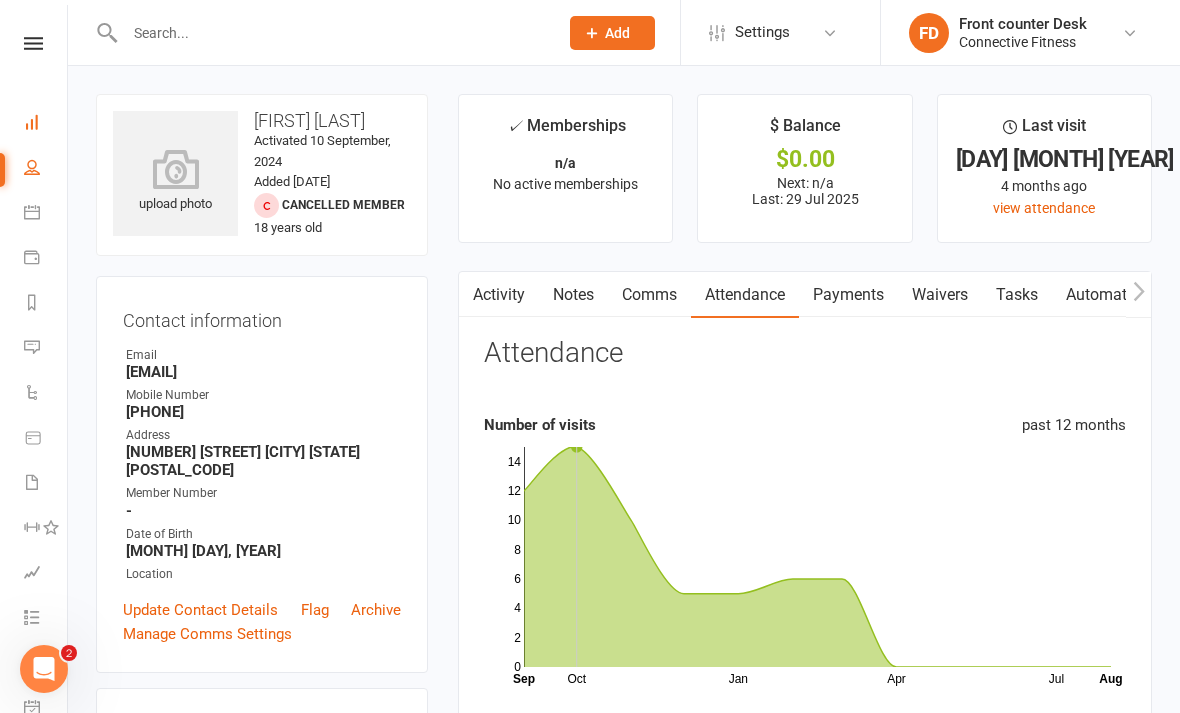 click on "Dashboard" at bounding box center (46, 124) 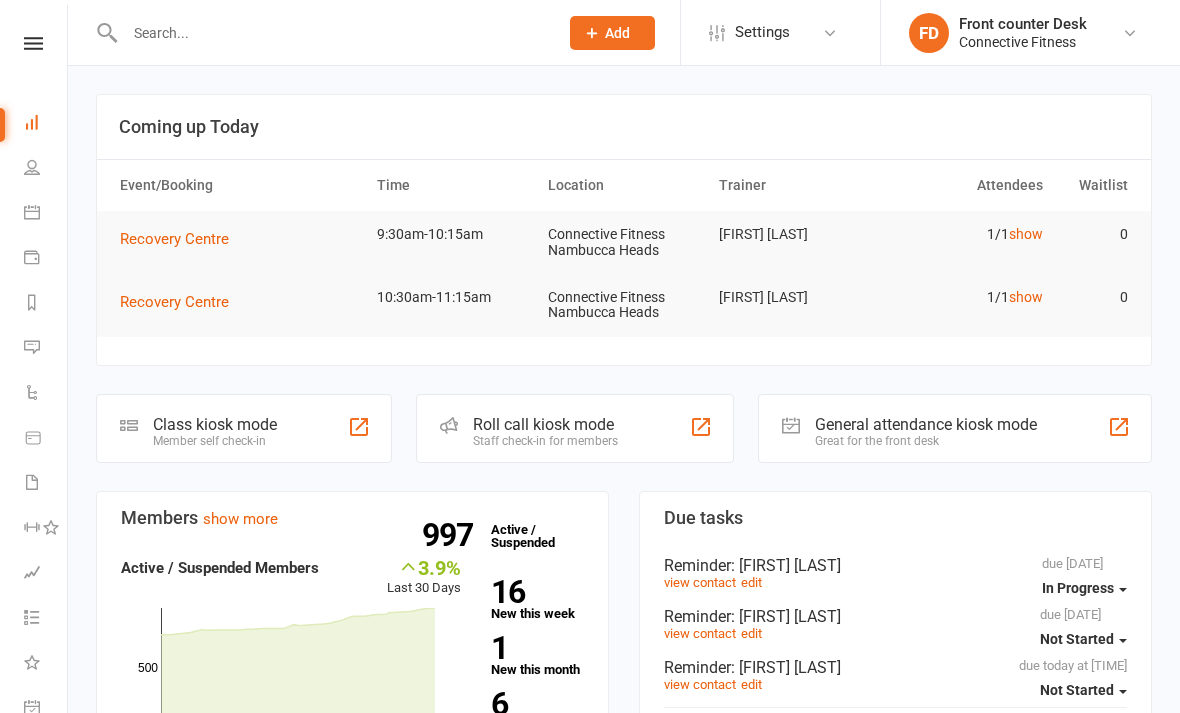 scroll, scrollTop: 0, scrollLeft: 0, axis: both 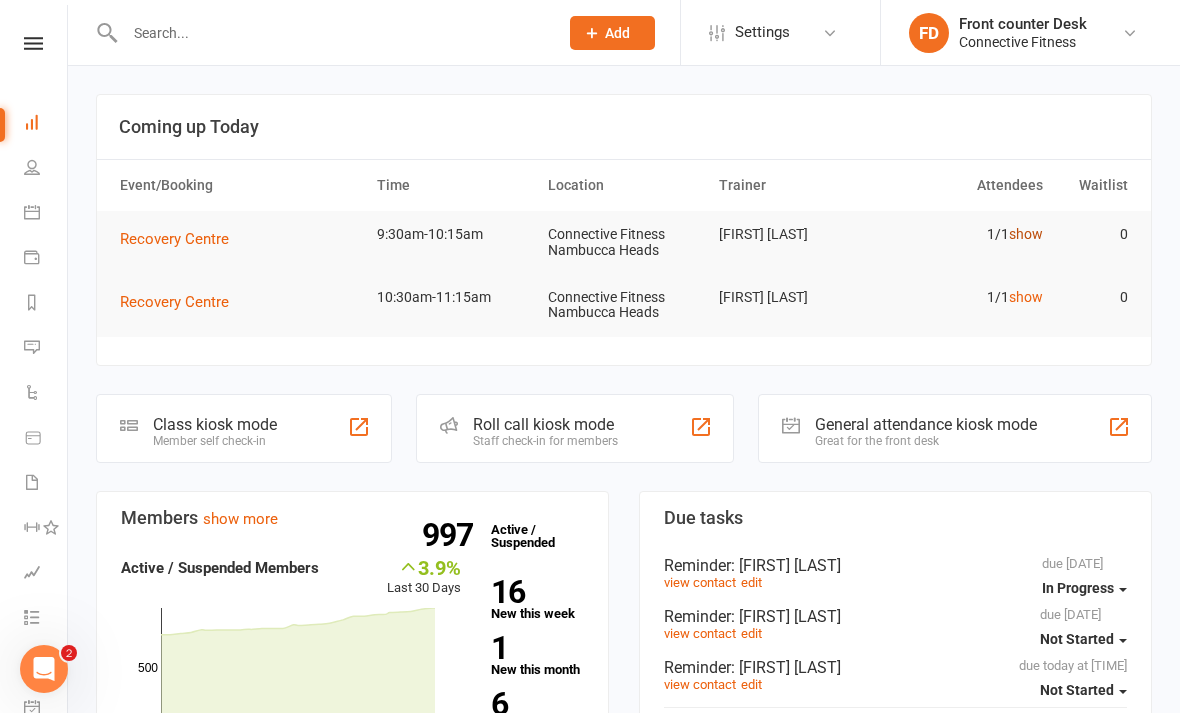 click on "show" at bounding box center (1026, 234) 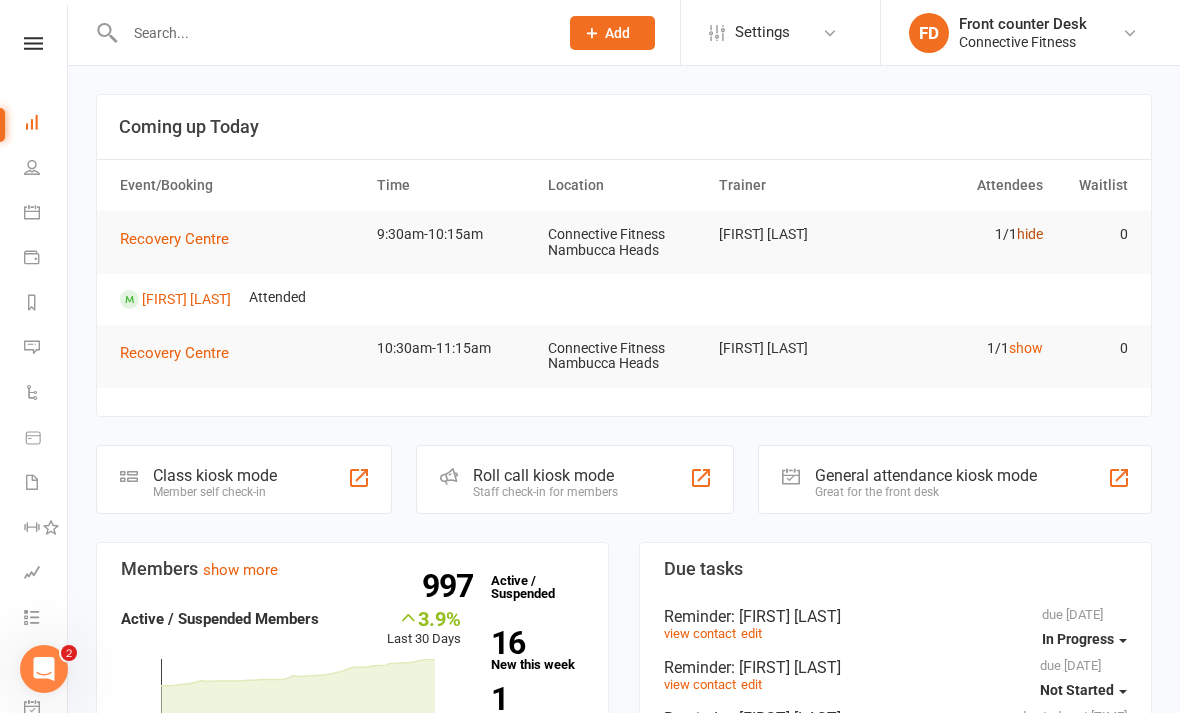 click on "hide" at bounding box center [1030, 234] 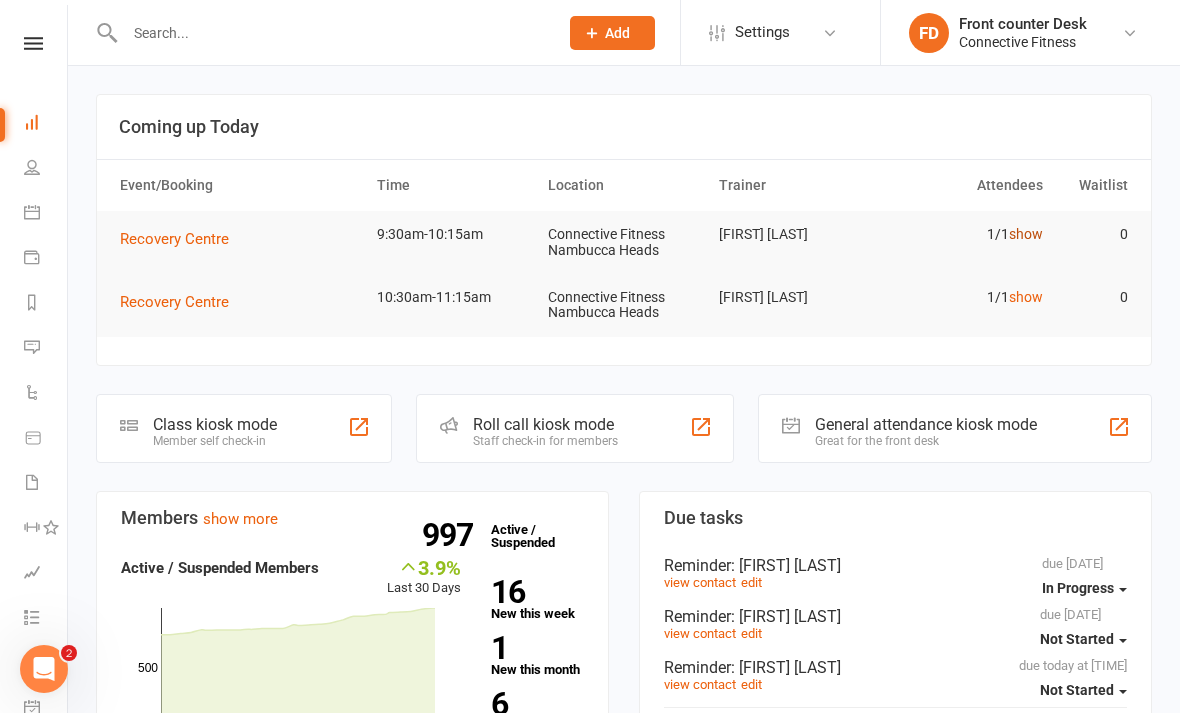 click on "show" at bounding box center (1026, 234) 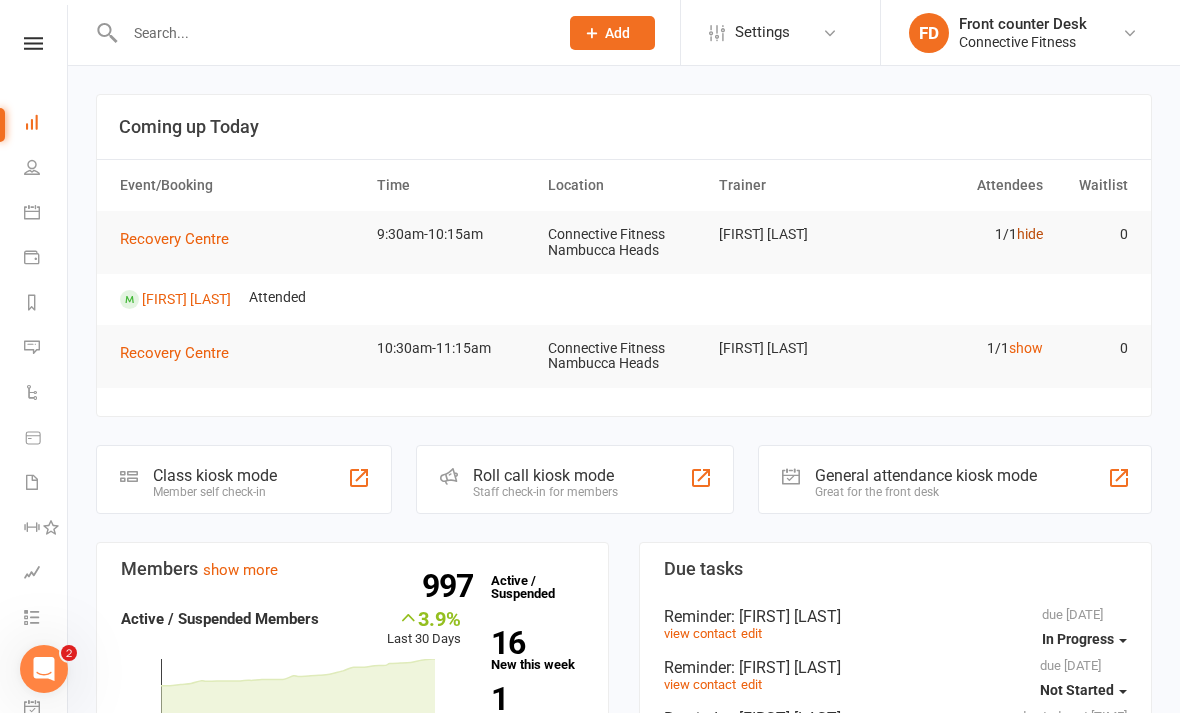 click on "hide" at bounding box center [1030, 234] 